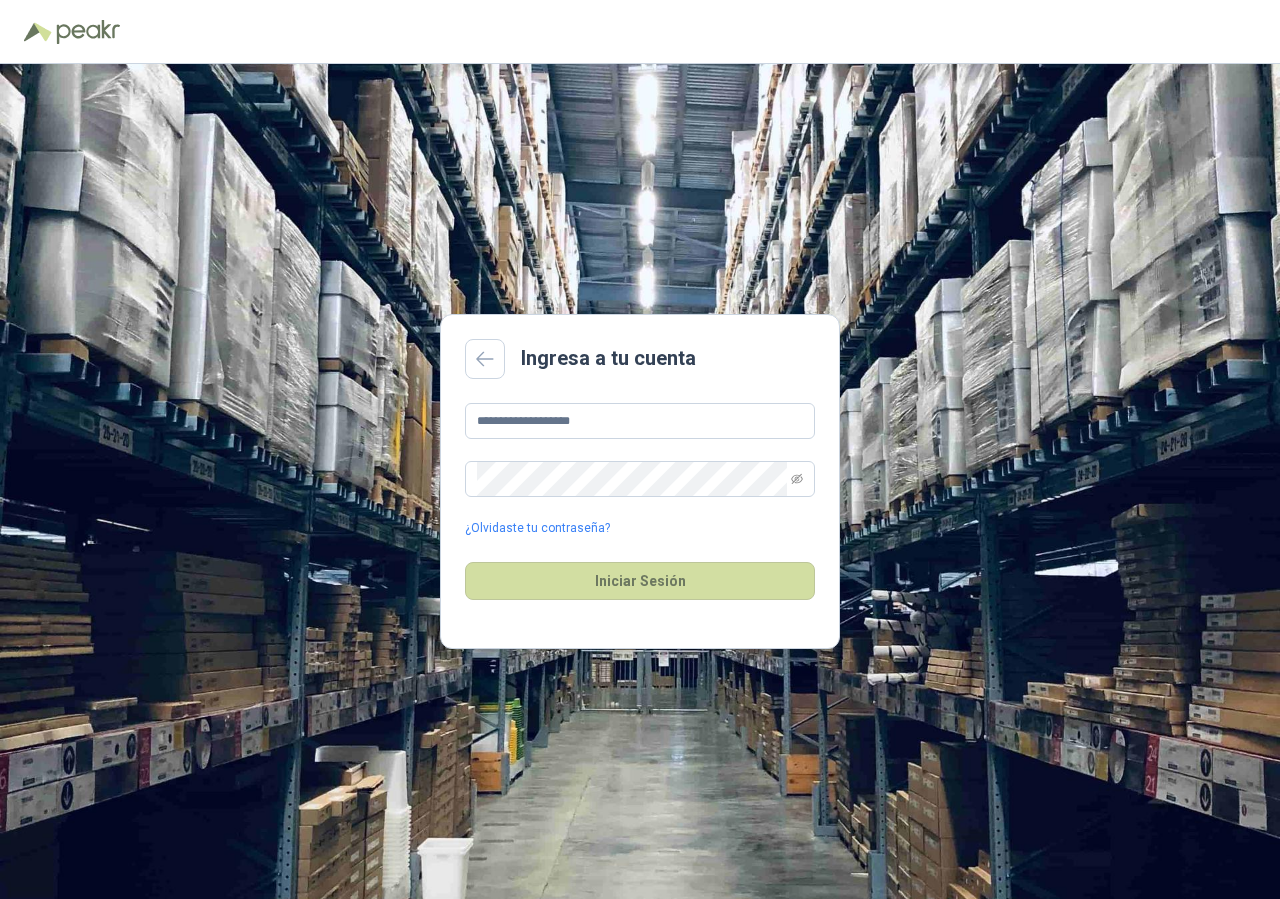 scroll, scrollTop: 0, scrollLeft: 0, axis: both 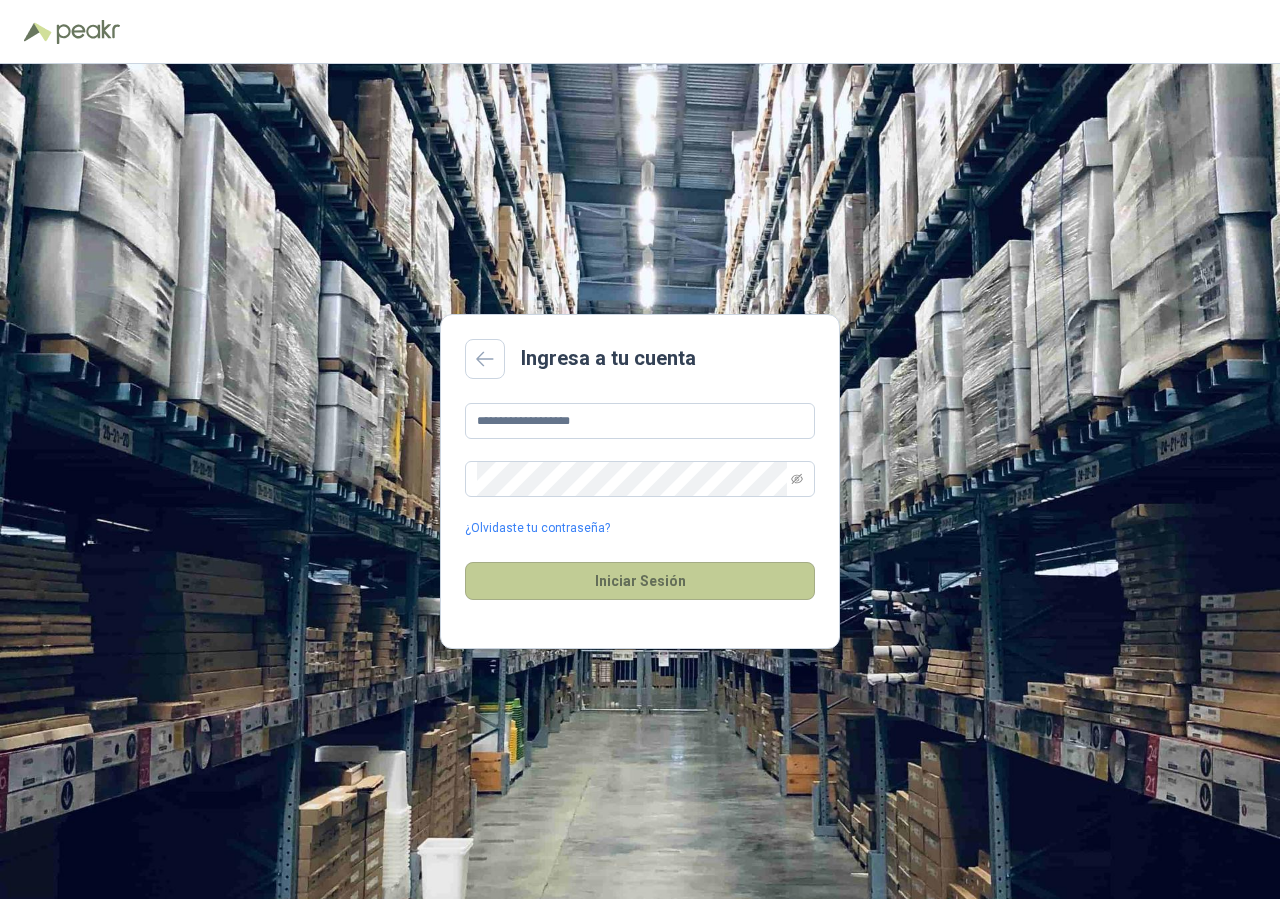 click on "Iniciar Sesión" at bounding box center [640, 581] 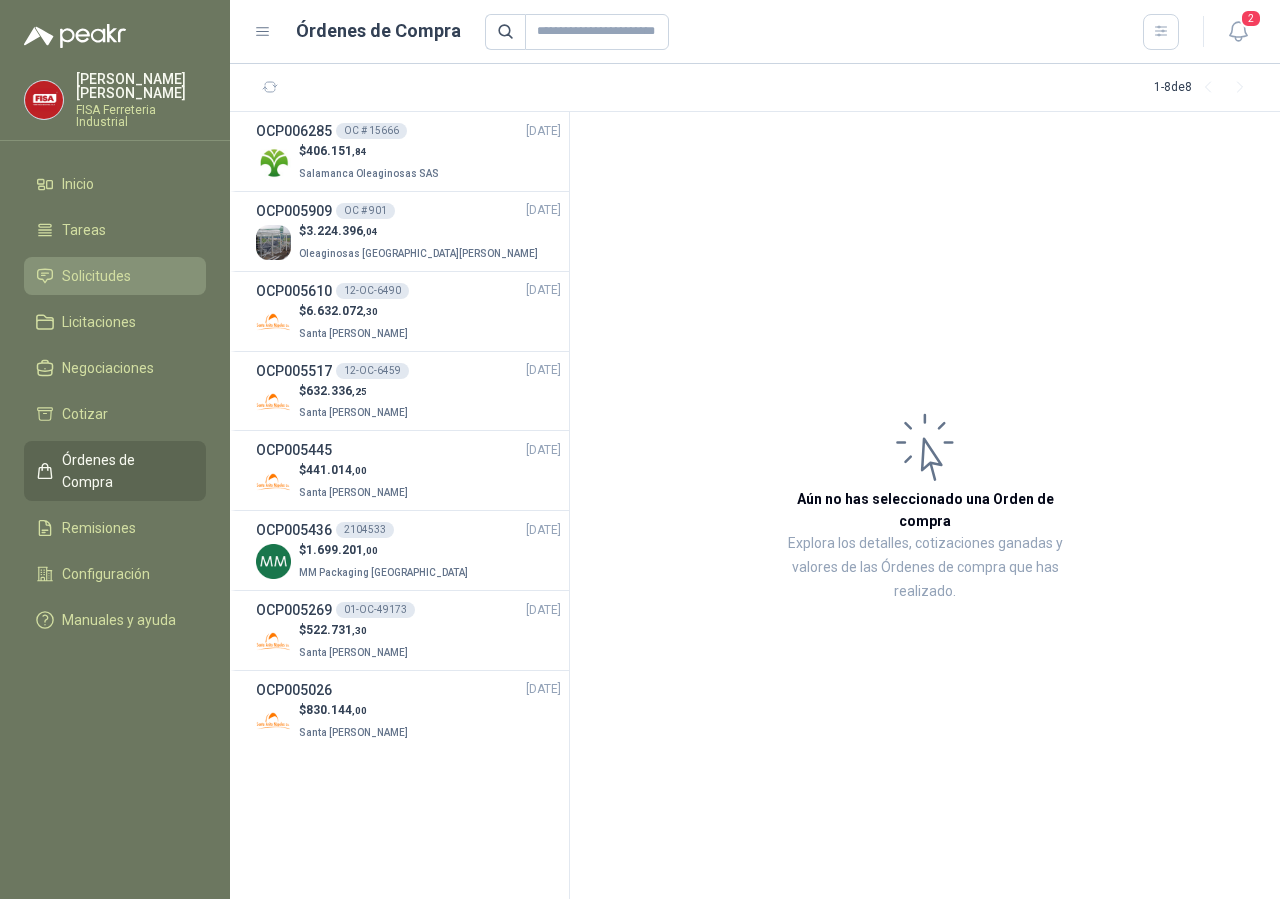 click on "Solicitudes" at bounding box center (96, 276) 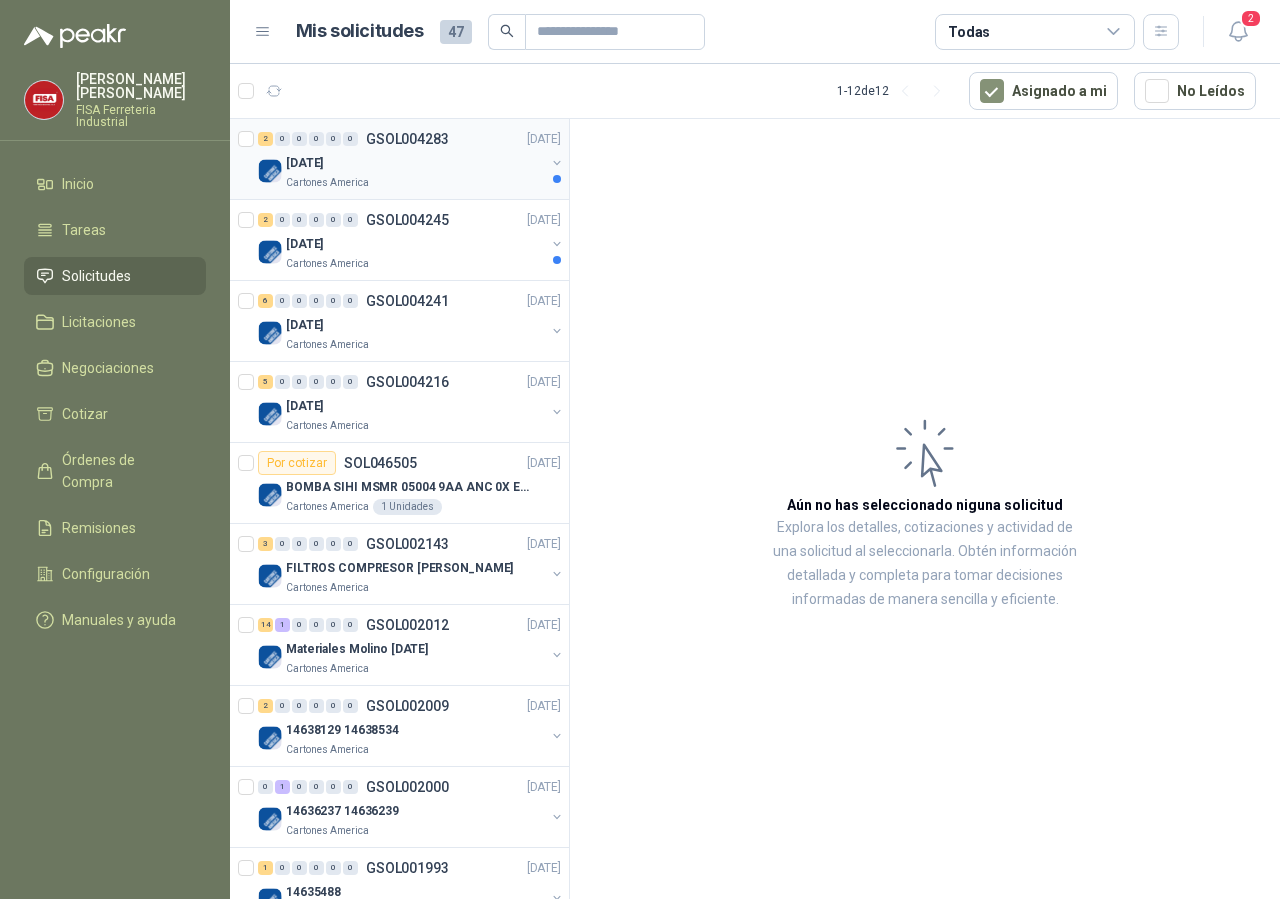 click on "[DATE]" at bounding box center (415, 163) 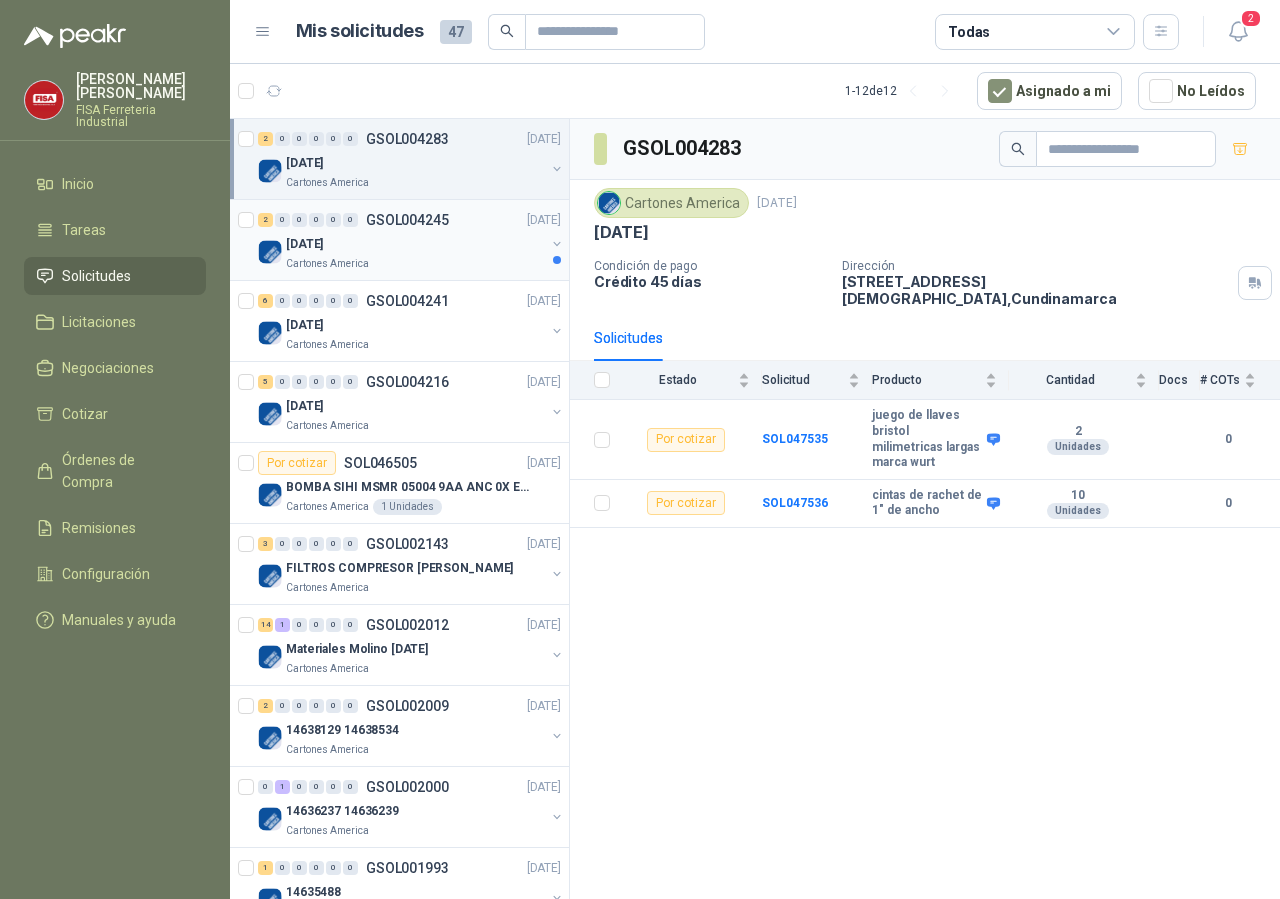 click on "[DATE]" at bounding box center [415, 244] 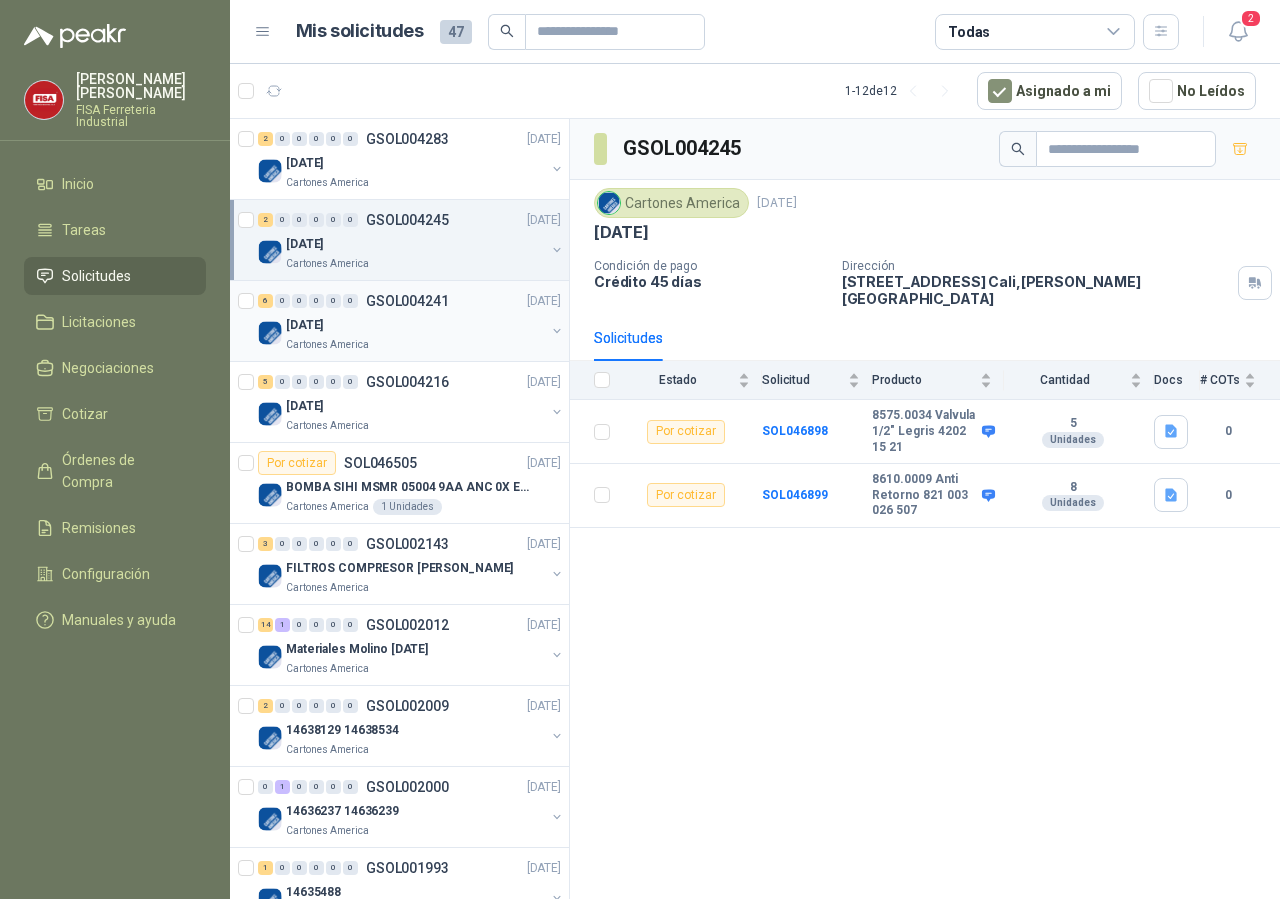 click on "[DATE]" at bounding box center (415, 325) 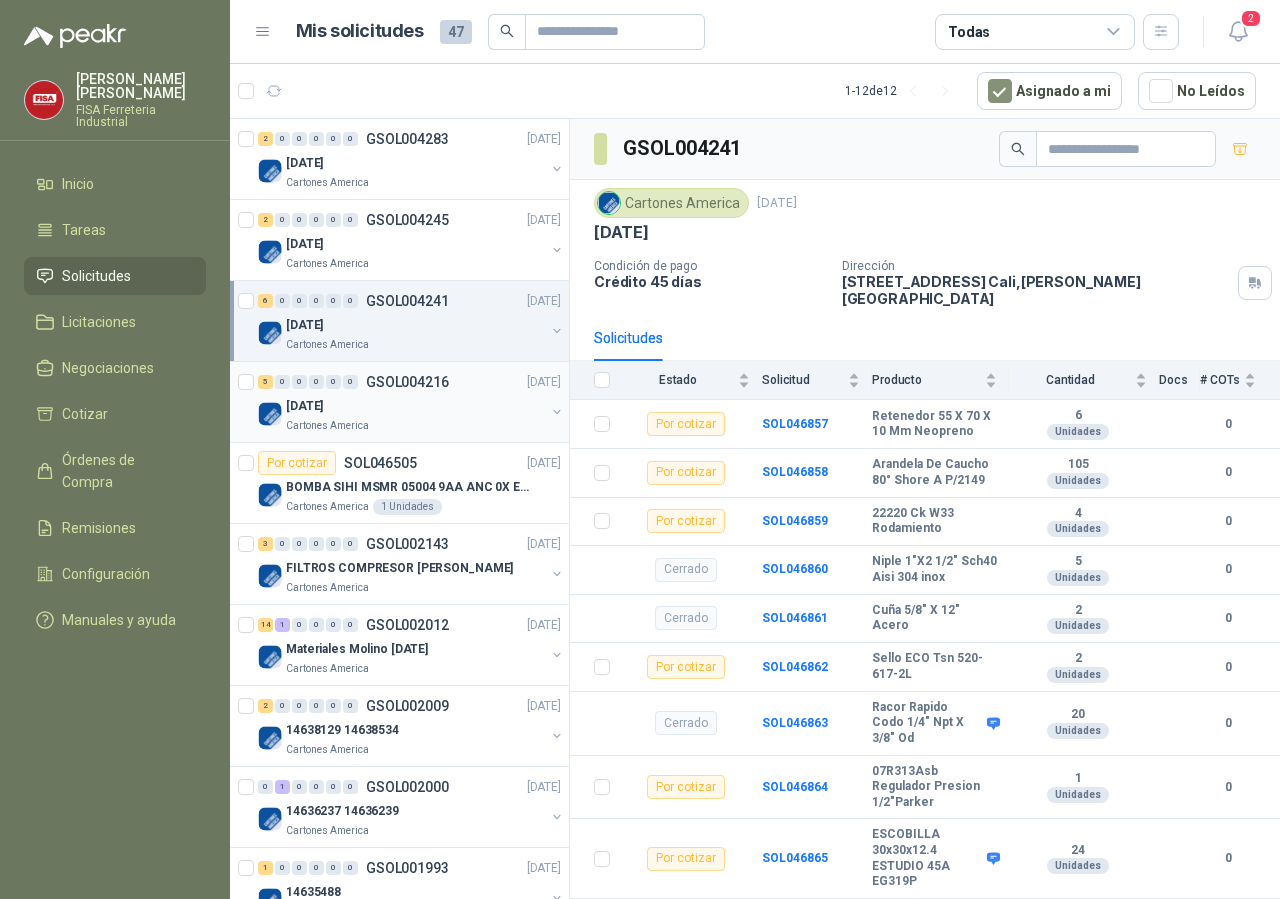 click on "[DATE]" at bounding box center (415, 406) 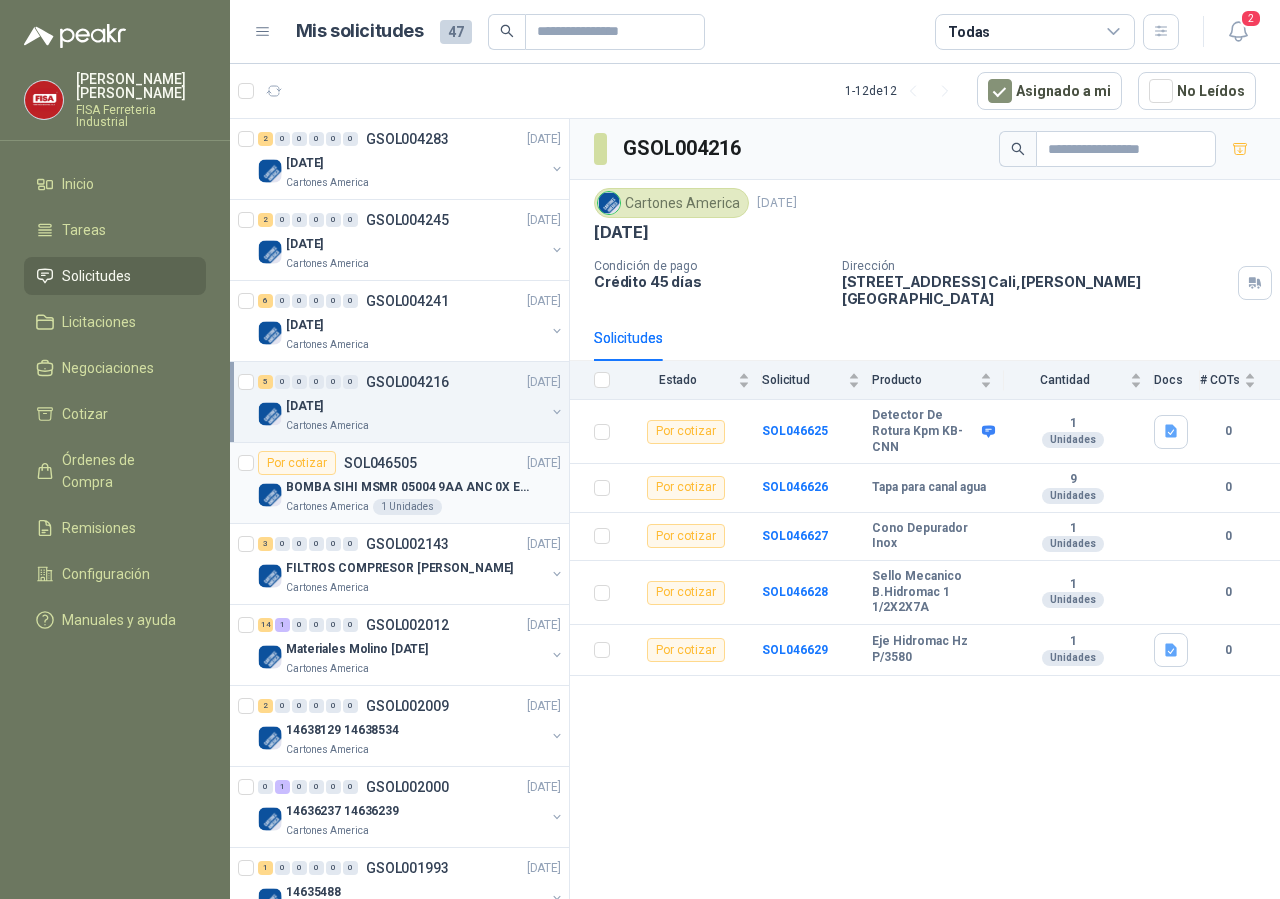 click on "Por cotizar SOL046505 19/06/25" at bounding box center (409, 463) 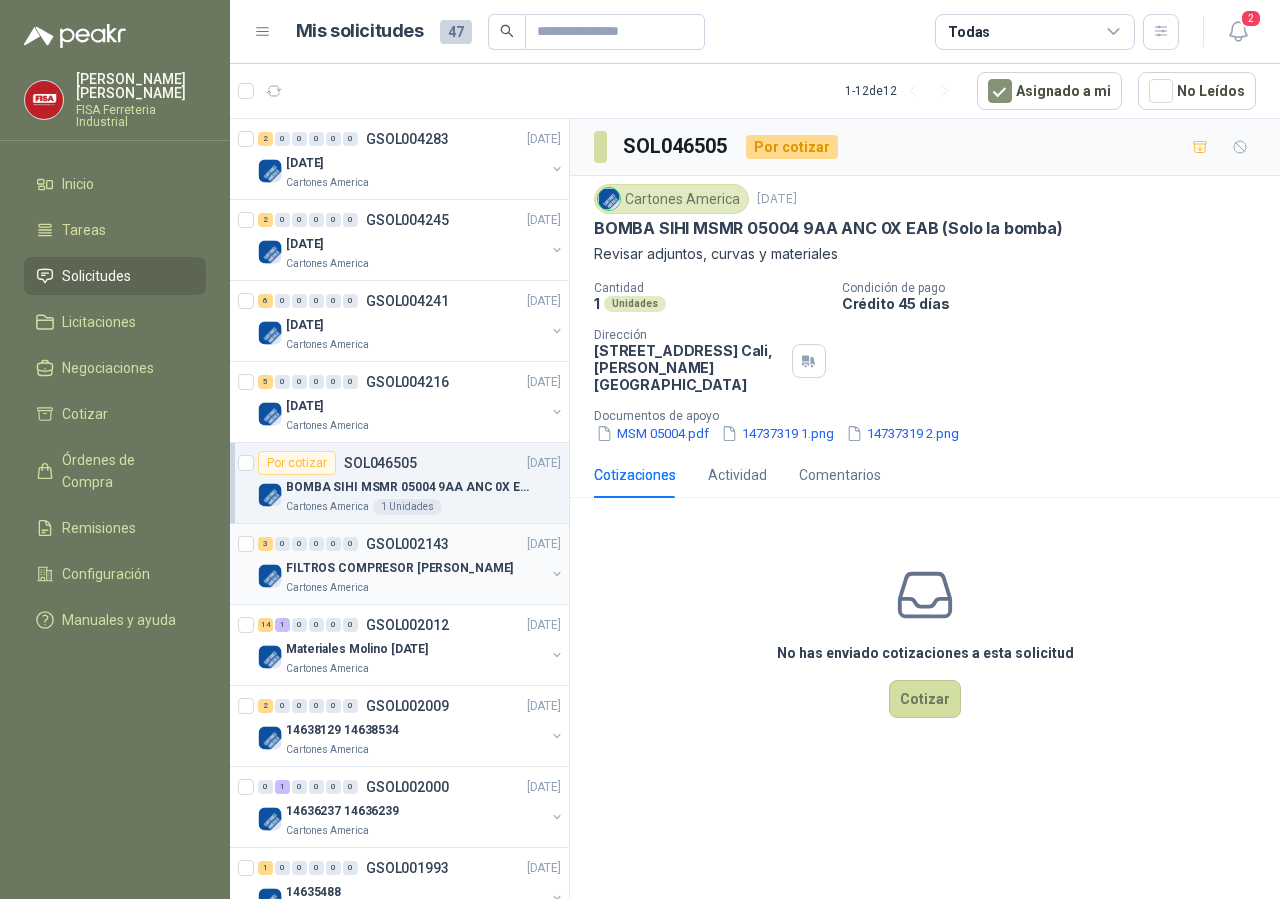 click on "FILTROS COMPRESOR [PERSON_NAME]" at bounding box center (399, 568) 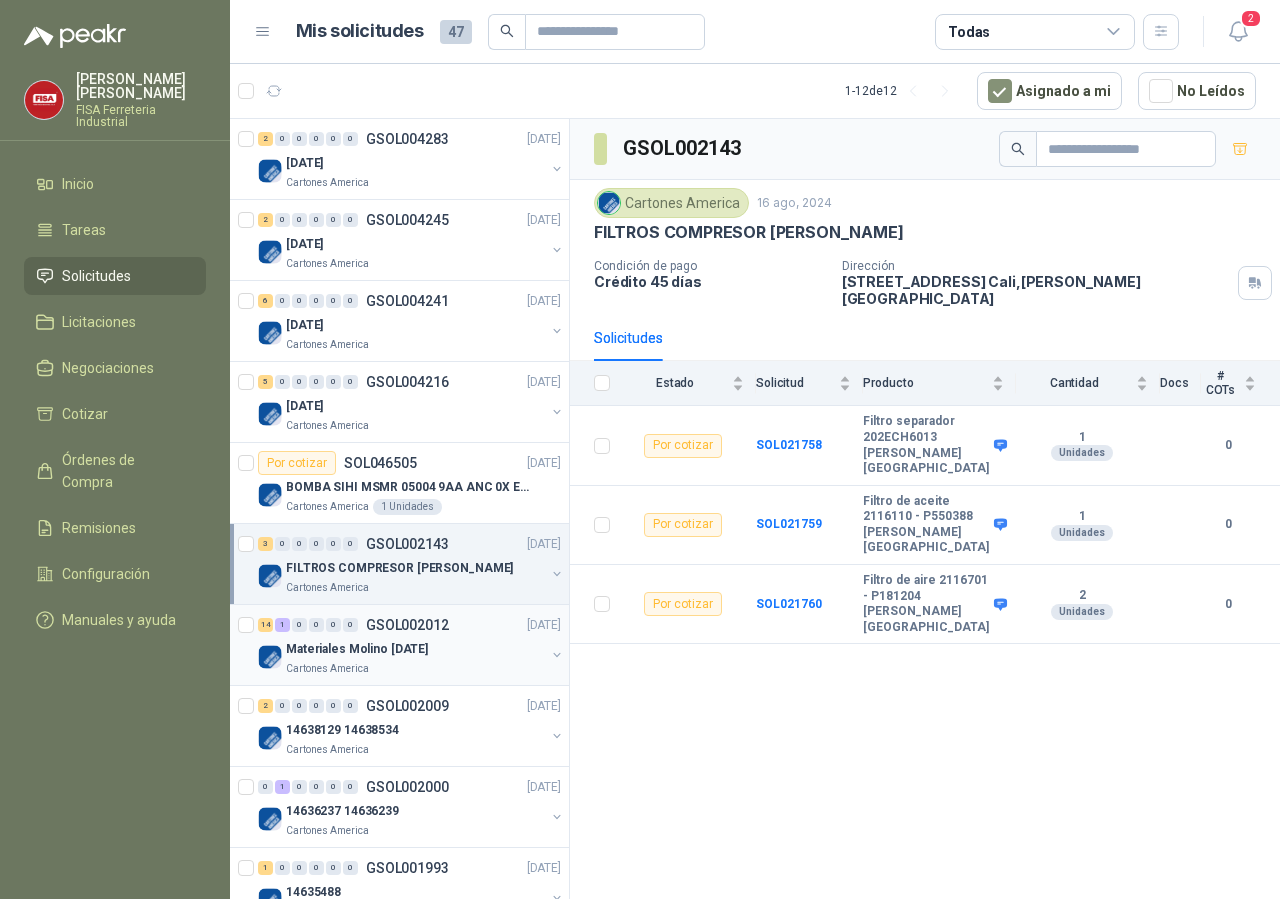 click on "Materiales Molino [DATE]" at bounding box center (415, 649) 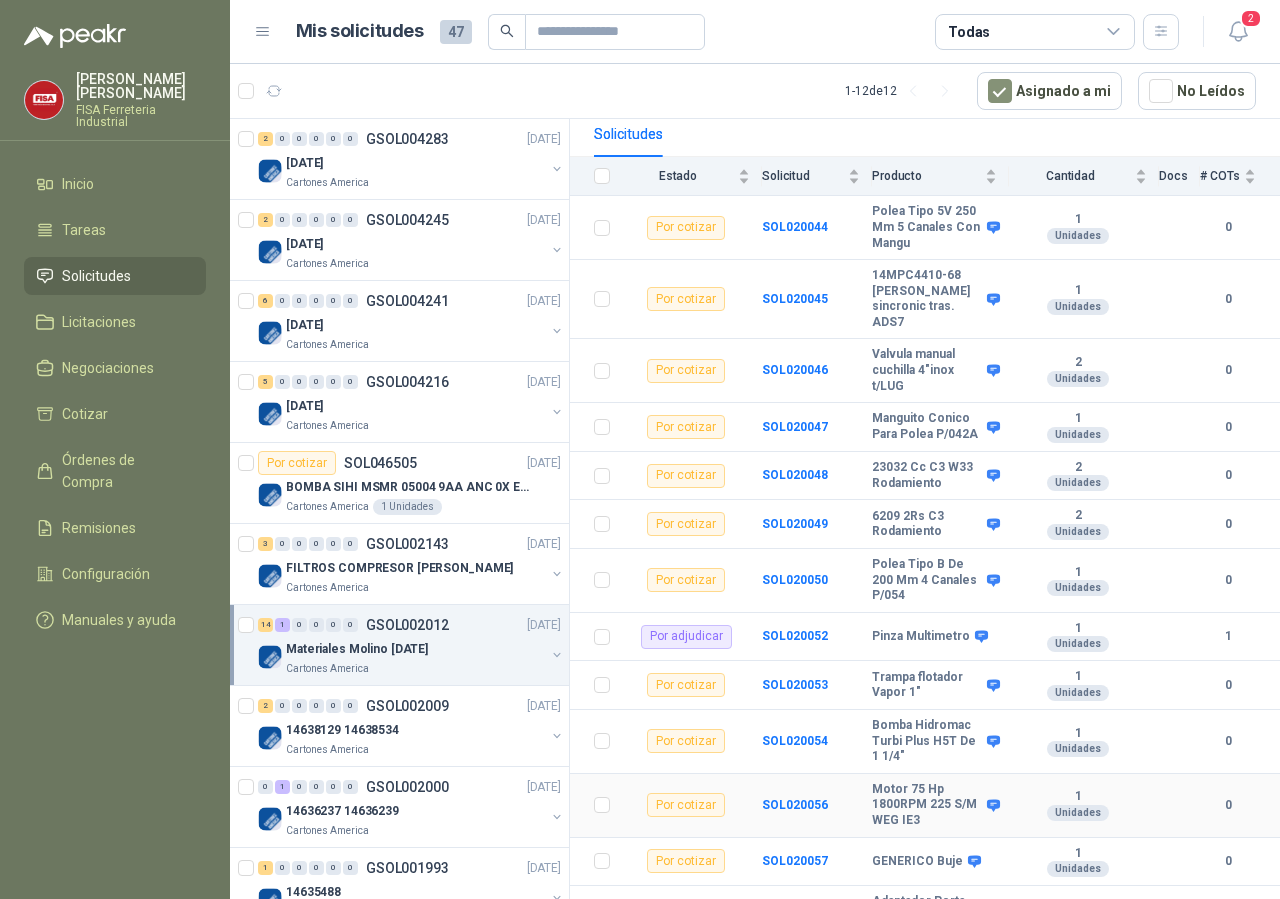 scroll, scrollTop: 364, scrollLeft: 0, axis: vertical 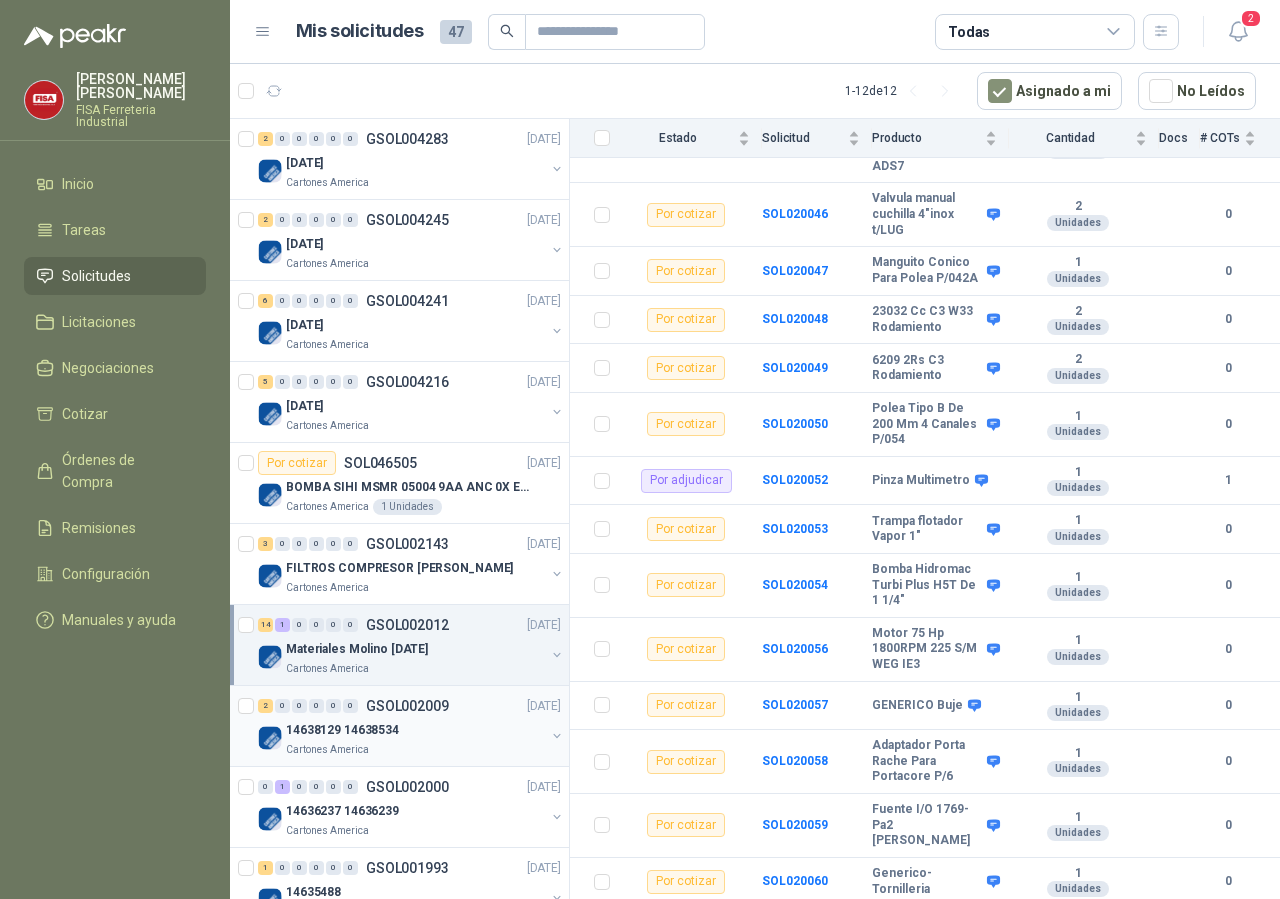 click on "14638129 14638534" at bounding box center (415, 730) 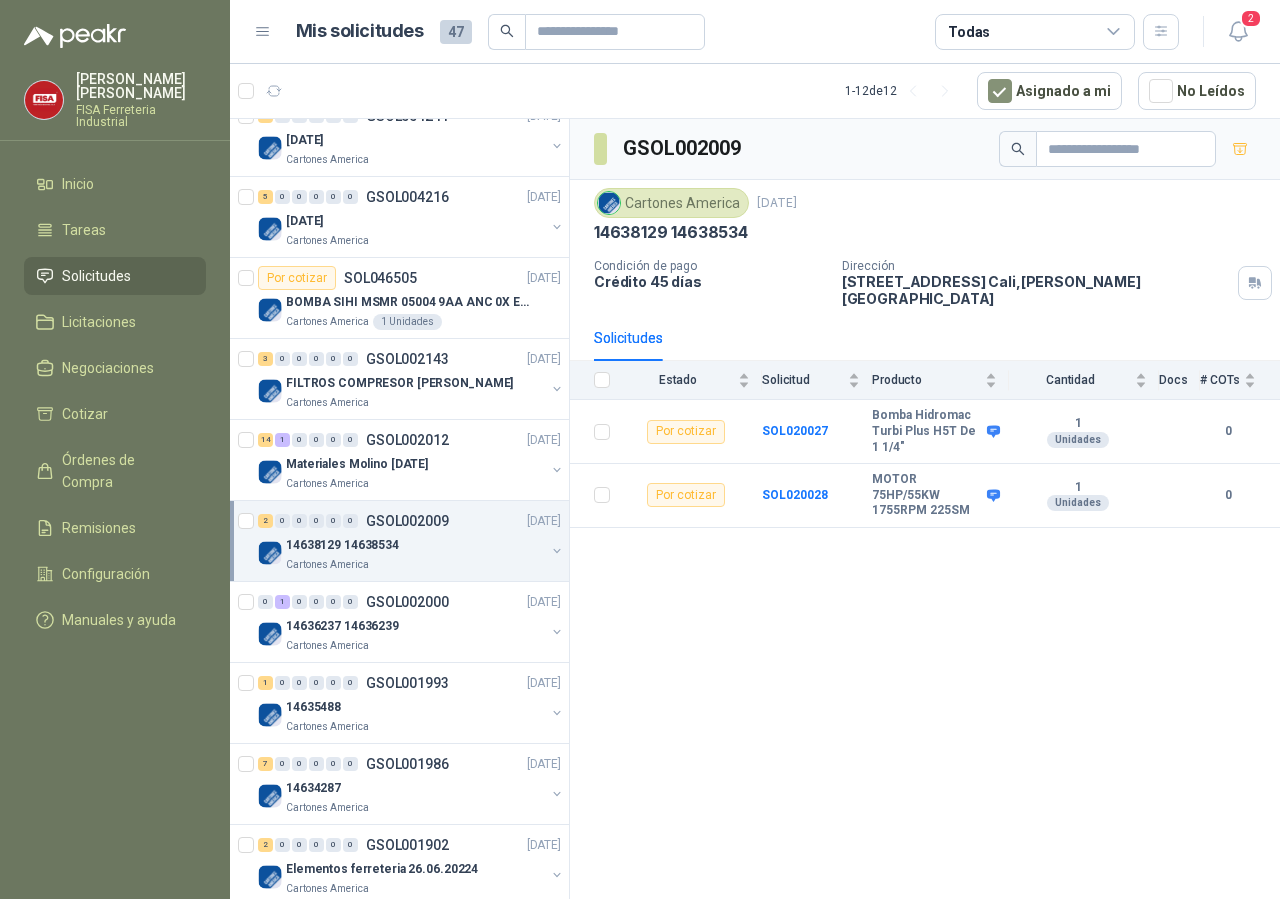 scroll, scrollTop: 204, scrollLeft: 0, axis: vertical 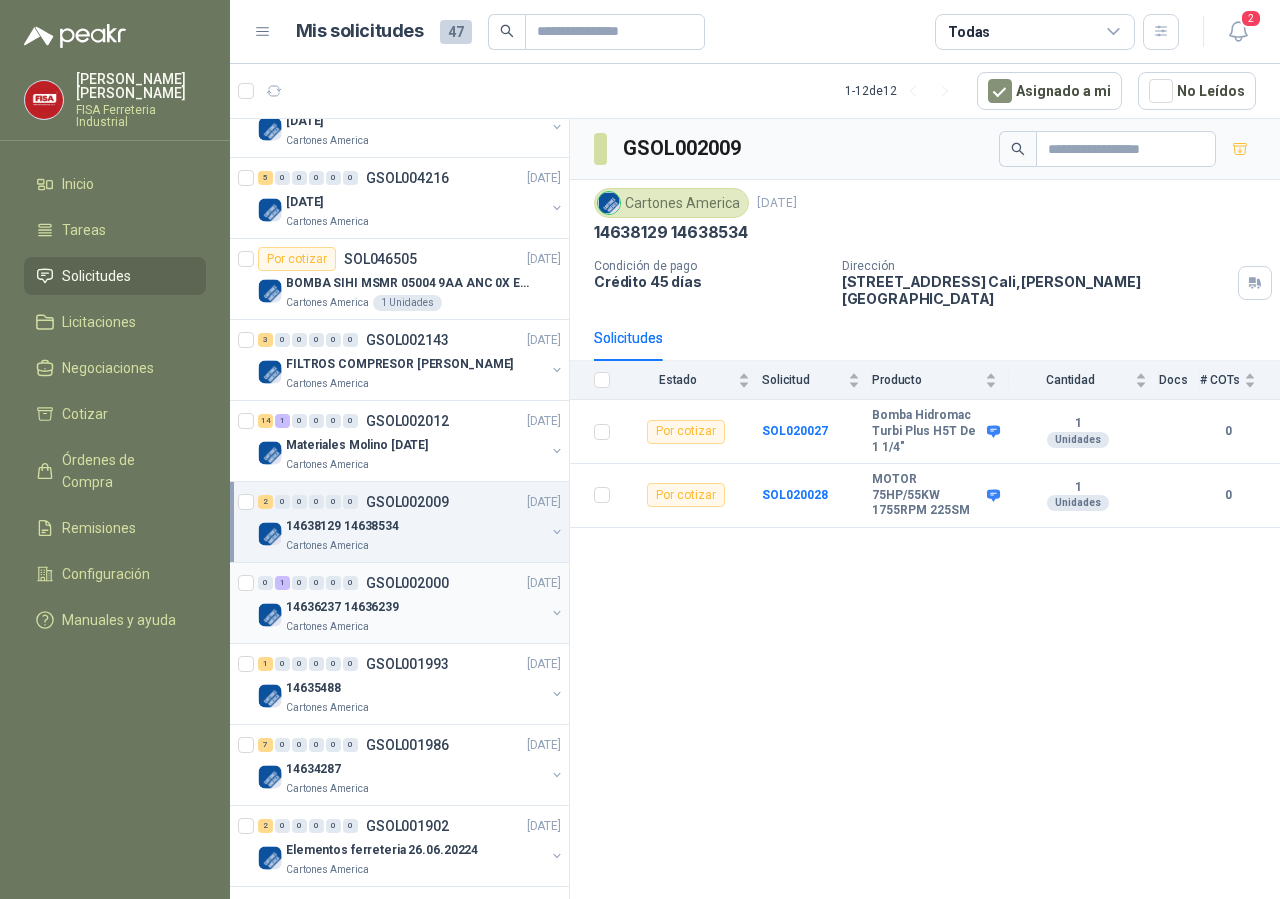 click on "14636237 14636239" at bounding box center [415, 607] 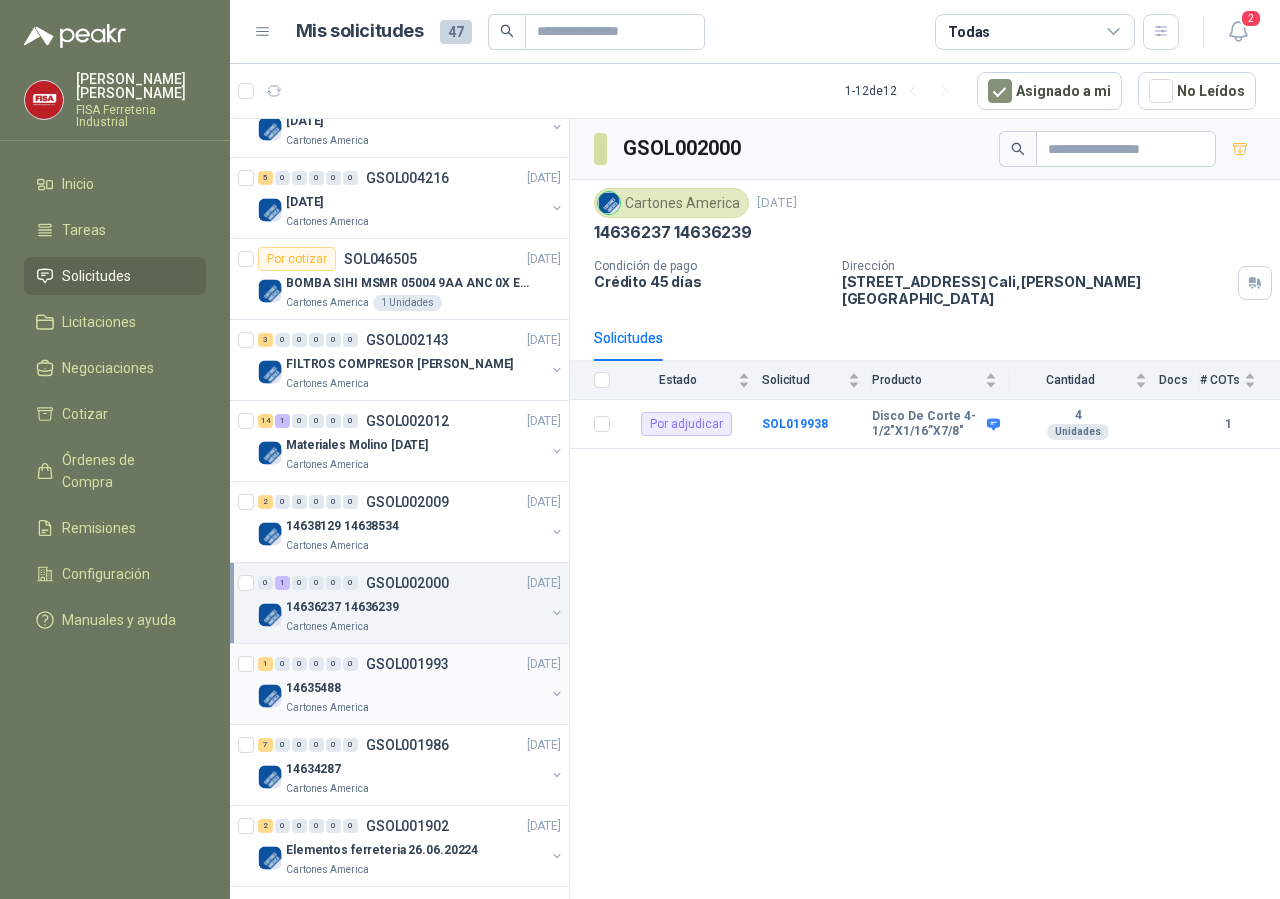 scroll, scrollTop: 213, scrollLeft: 0, axis: vertical 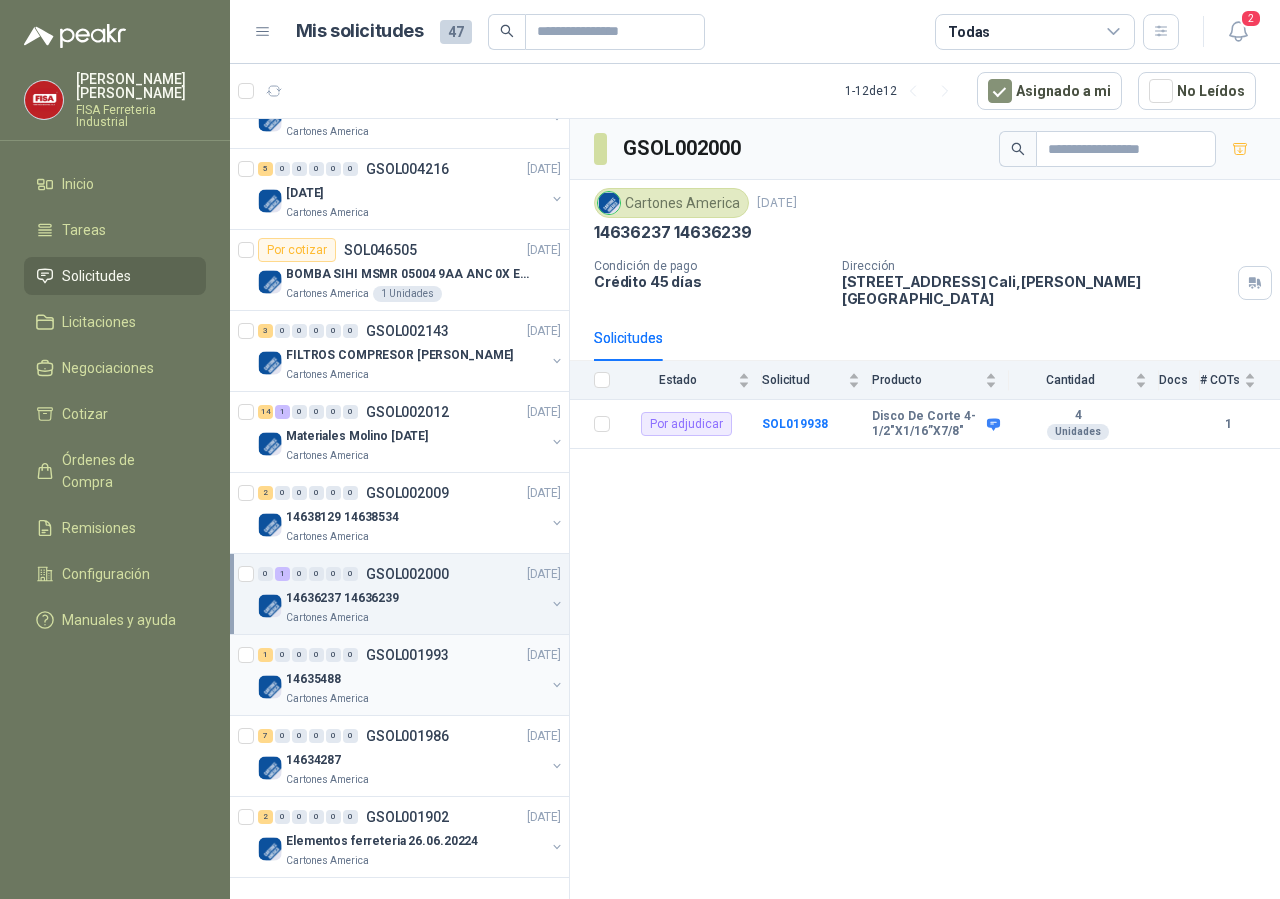 click on "Cartones America" at bounding box center [415, 699] 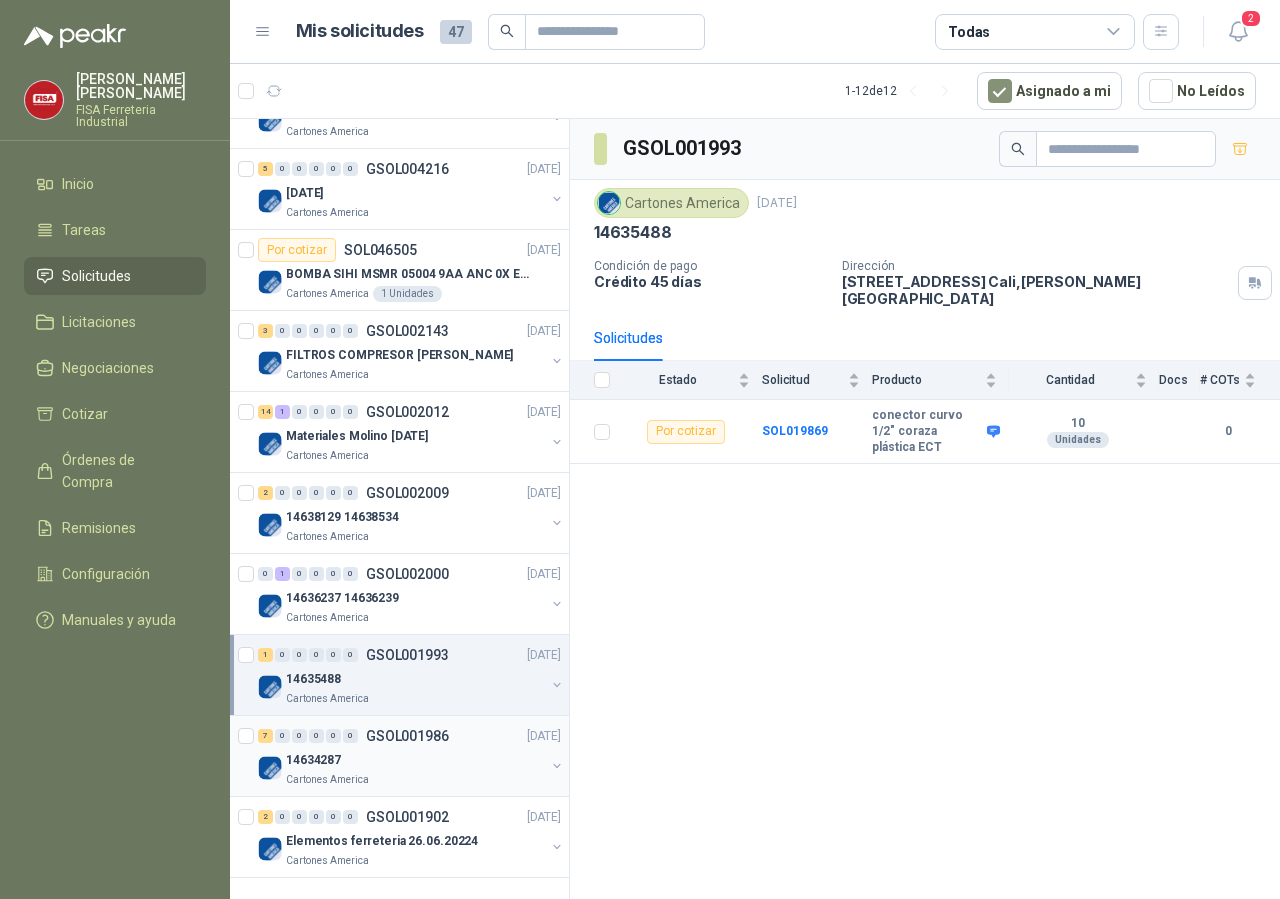click on "14634287" at bounding box center [415, 760] 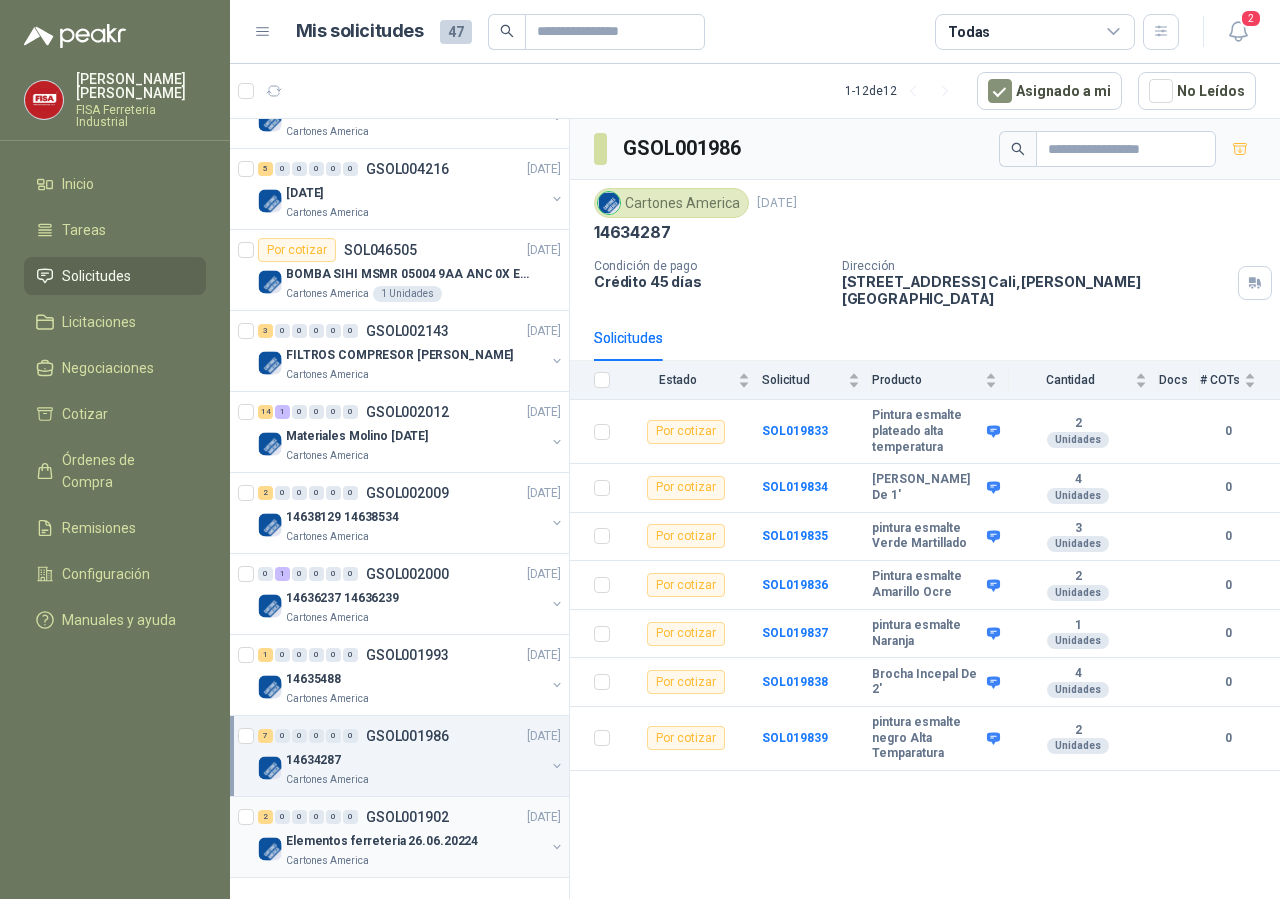click on "Elementos ferreteria 26.06.20224" at bounding box center [415, 841] 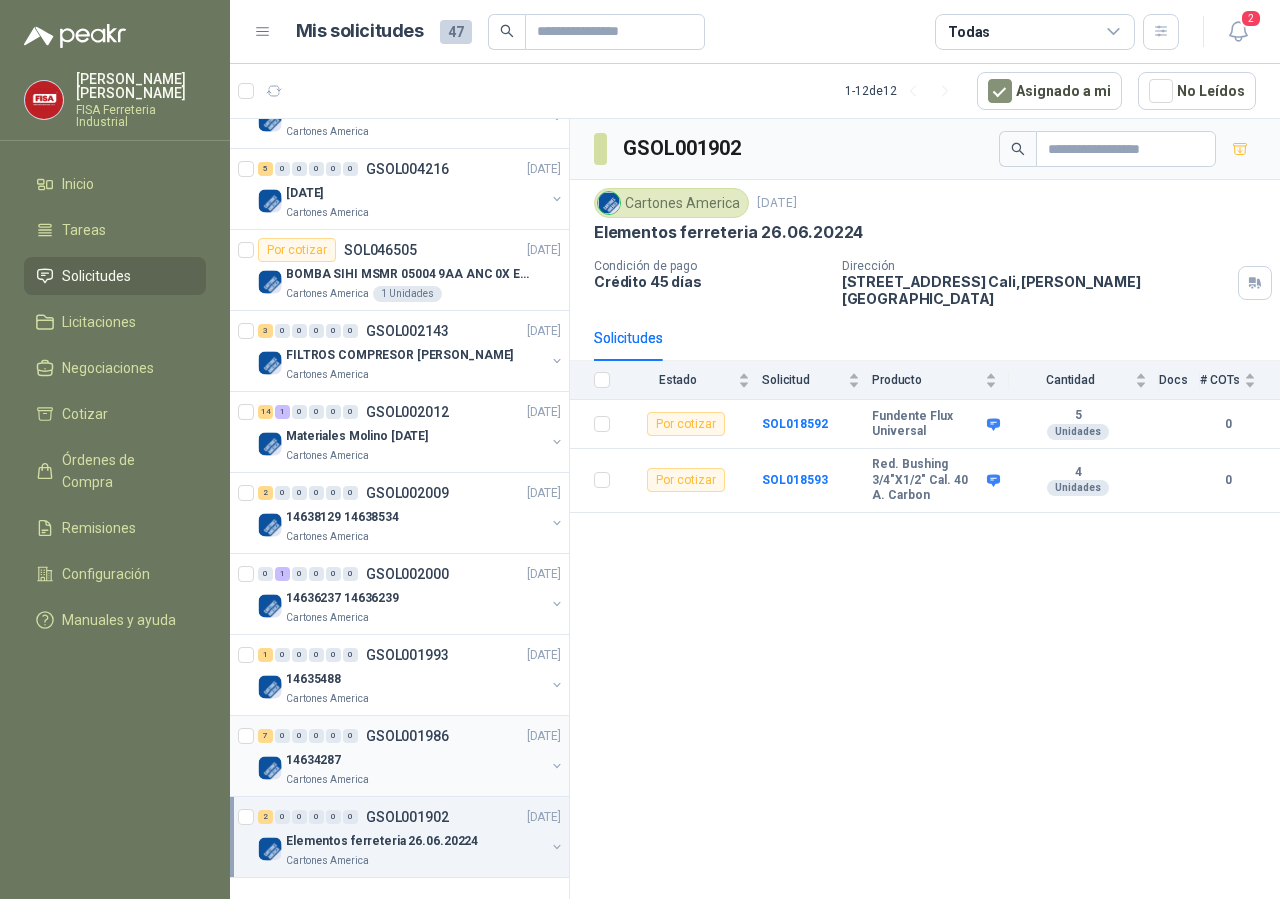 scroll, scrollTop: 0, scrollLeft: 0, axis: both 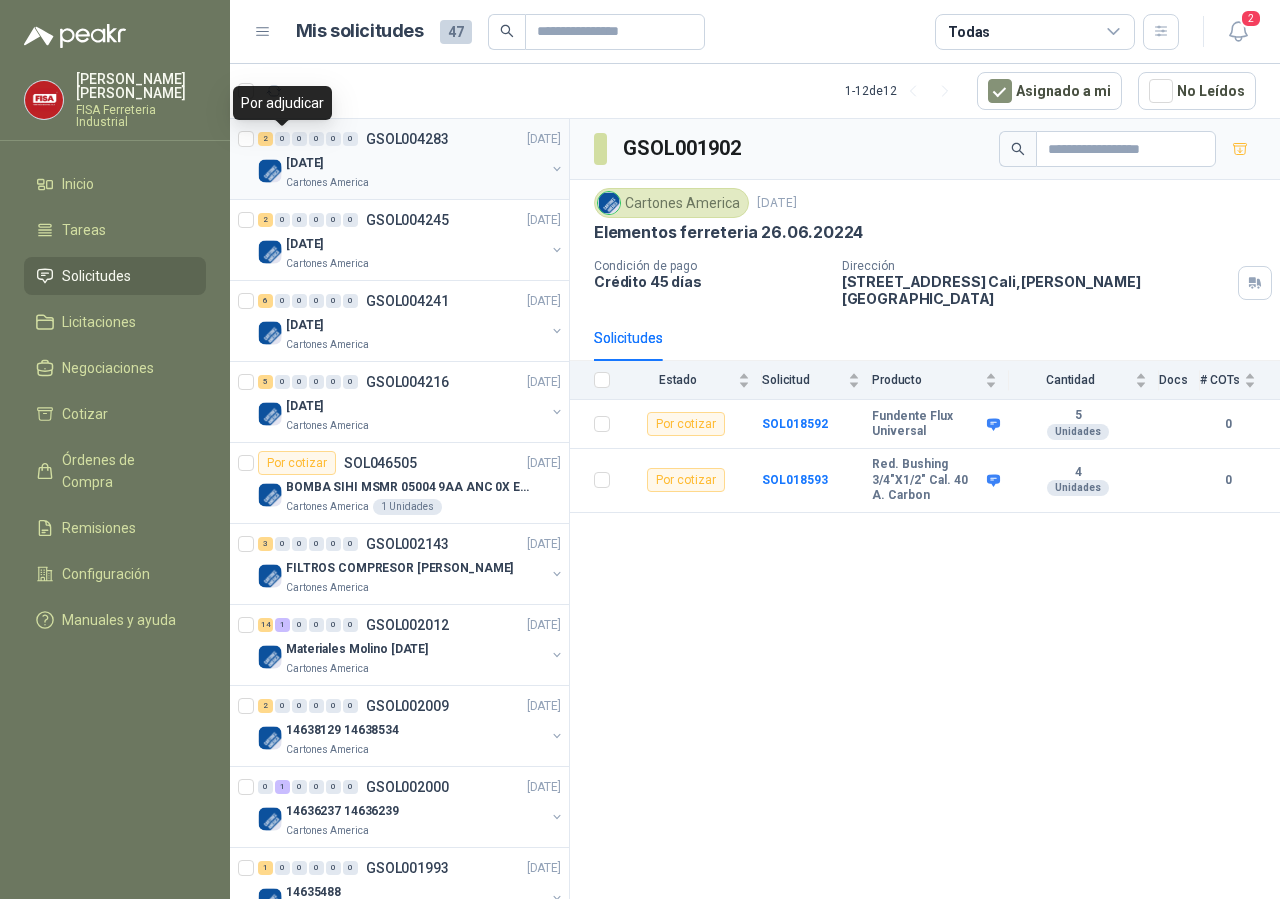 click on "0" at bounding box center (282, 139) 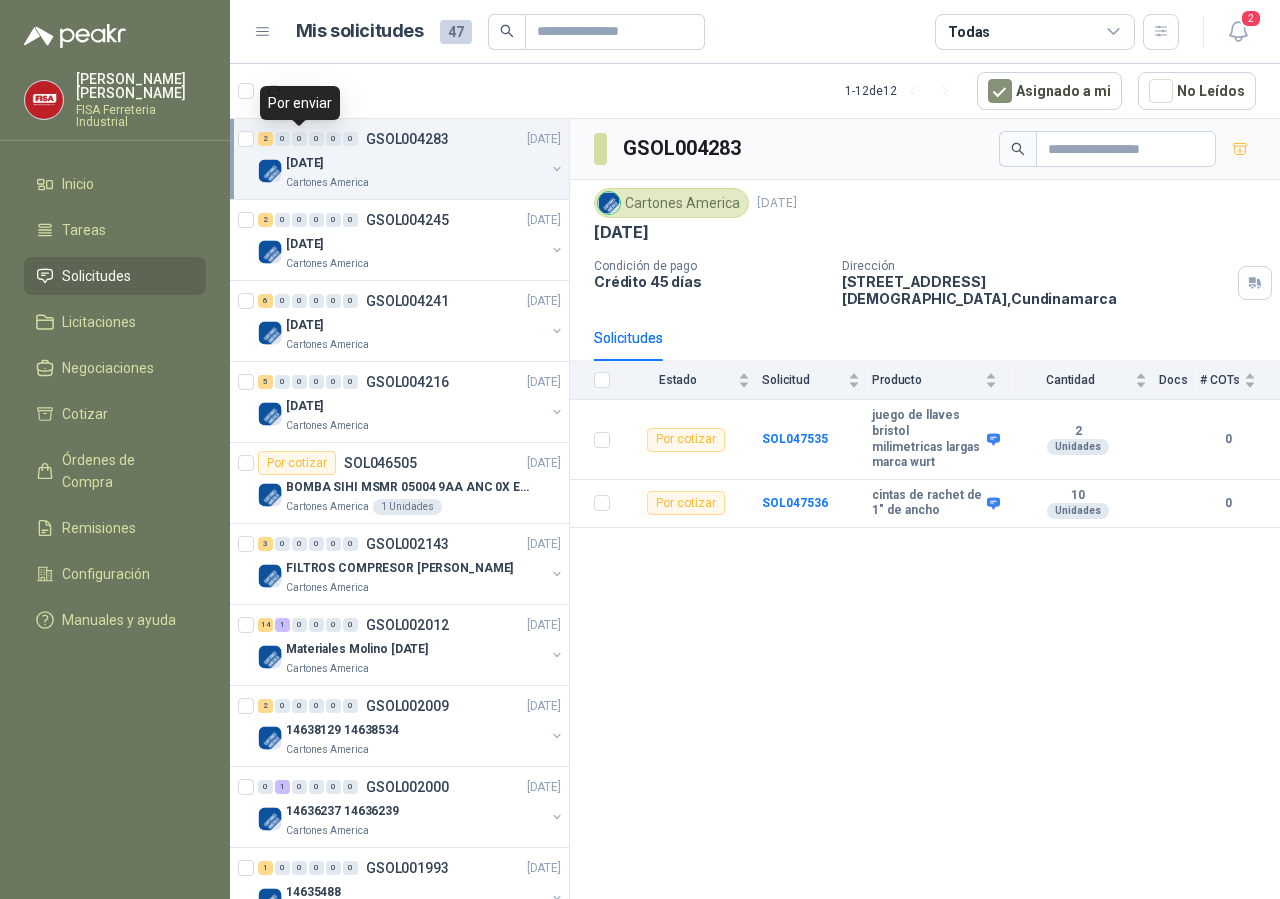 click on "0" at bounding box center [299, 139] 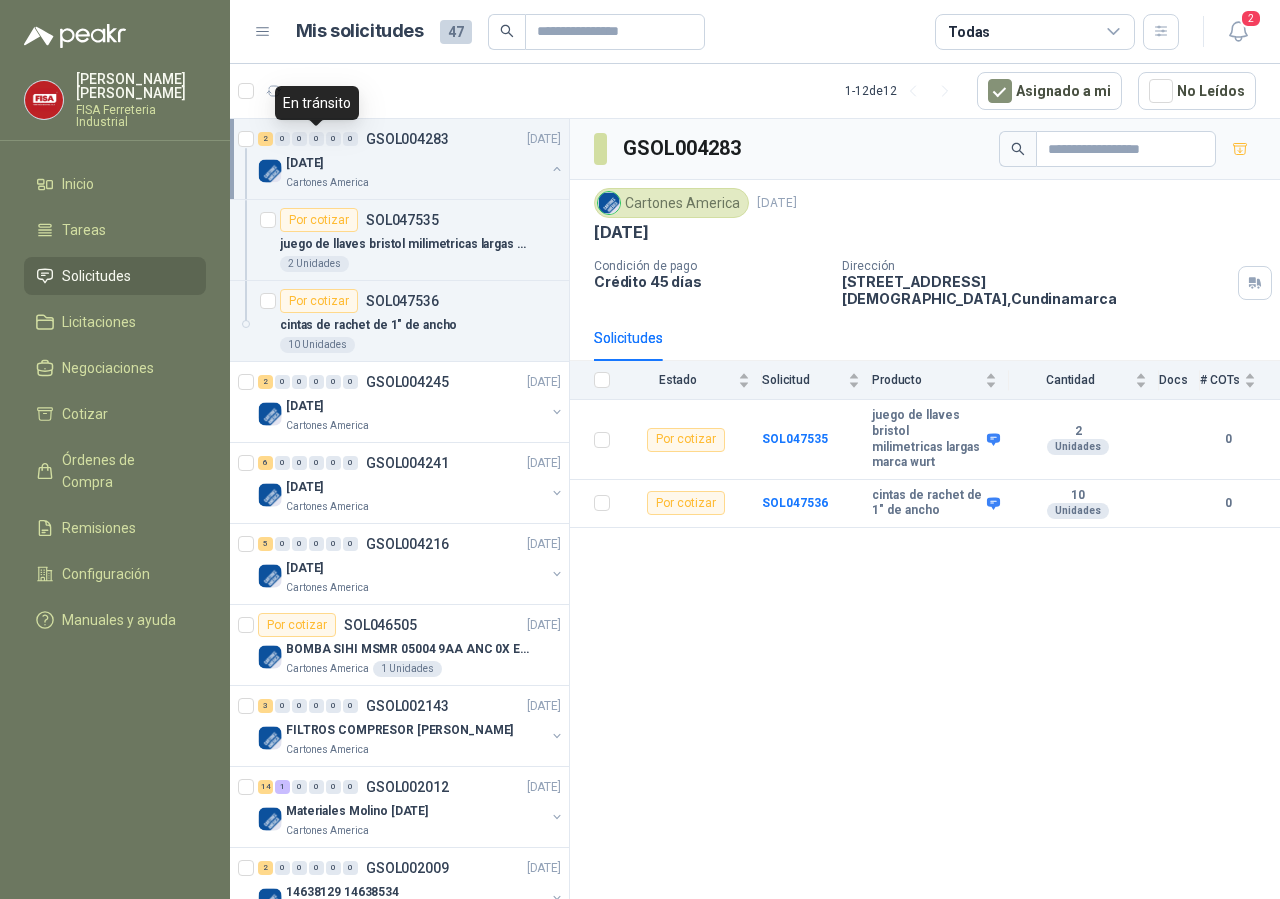 click on "0" at bounding box center [316, 139] 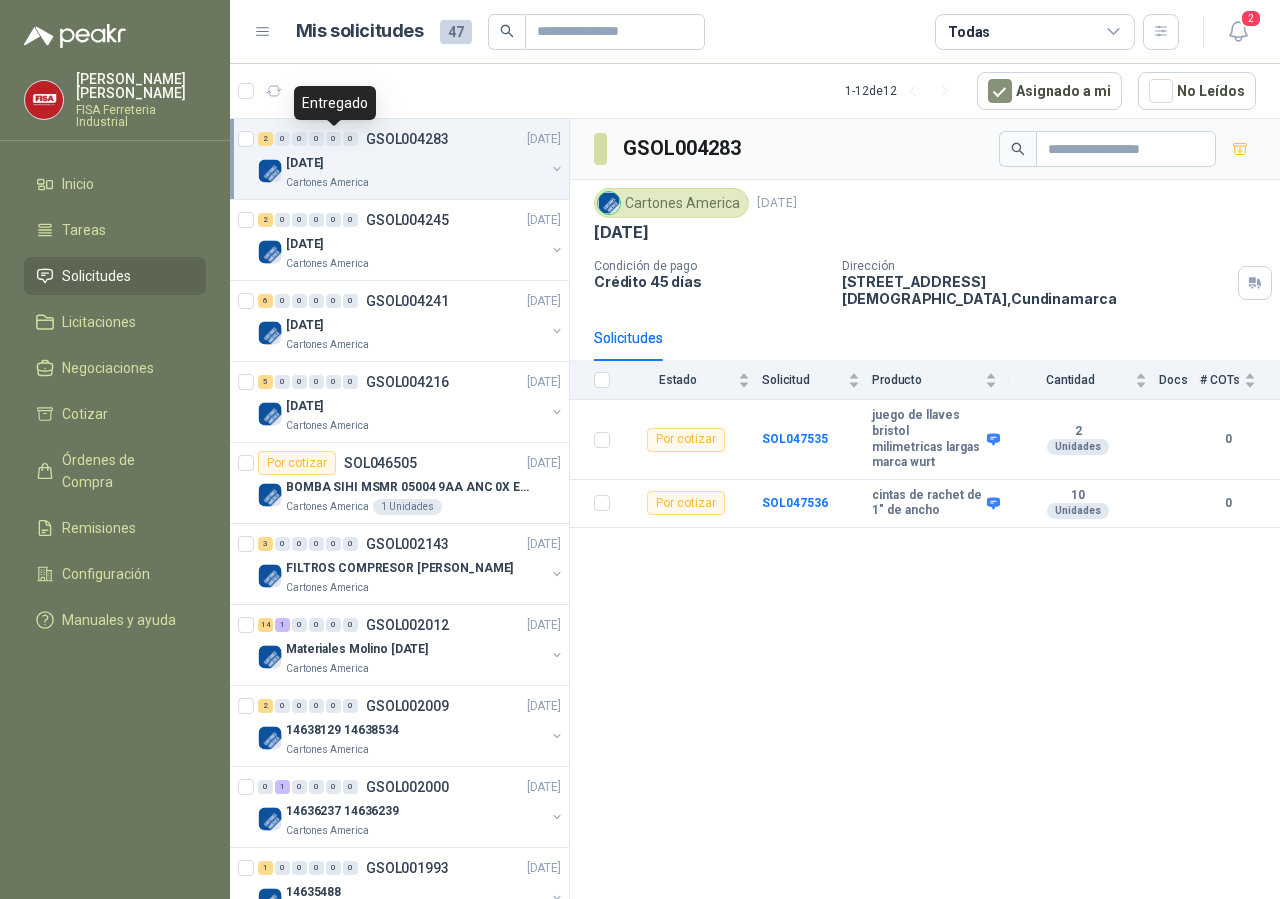 click on "0" at bounding box center [333, 139] 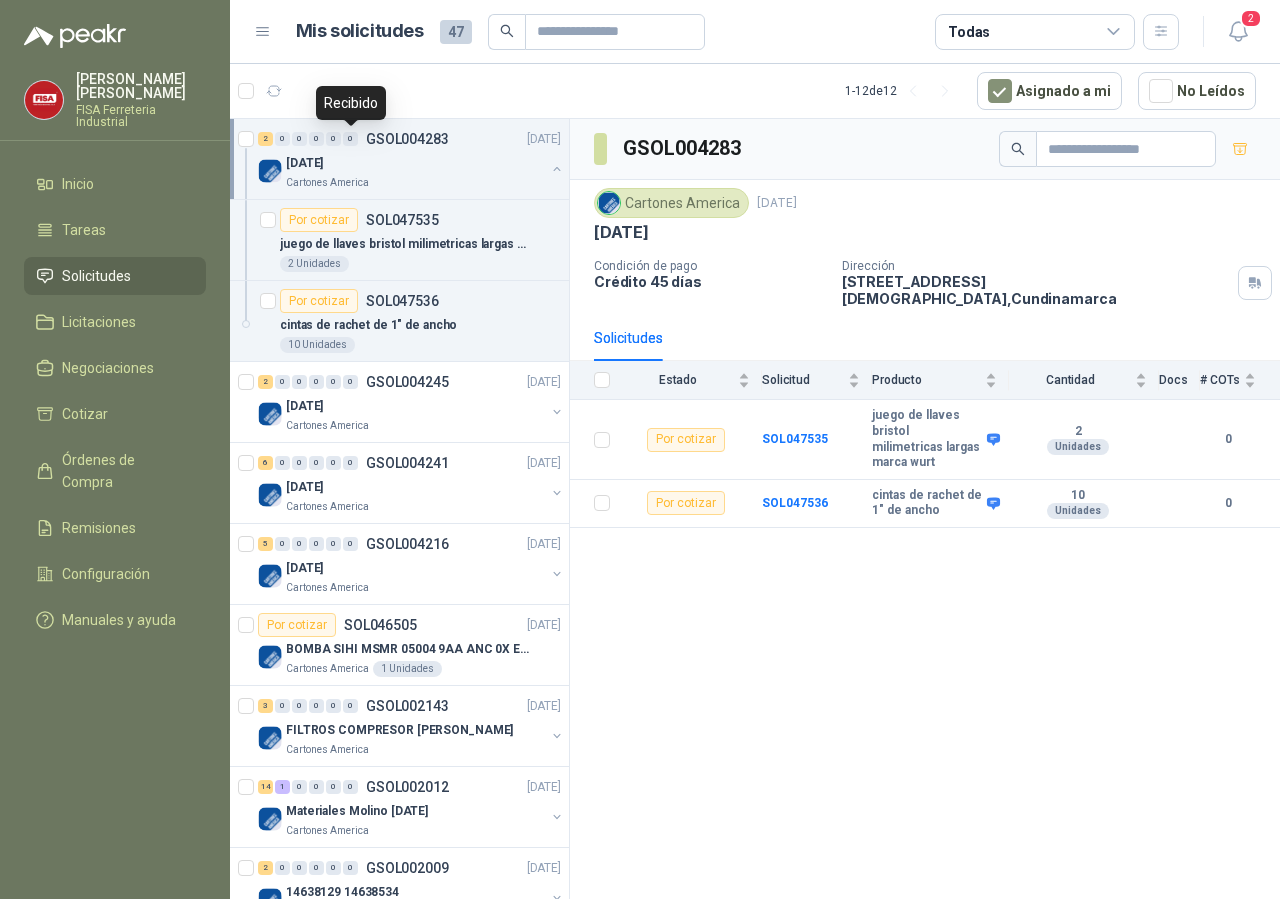 click on "0" at bounding box center (350, 139) 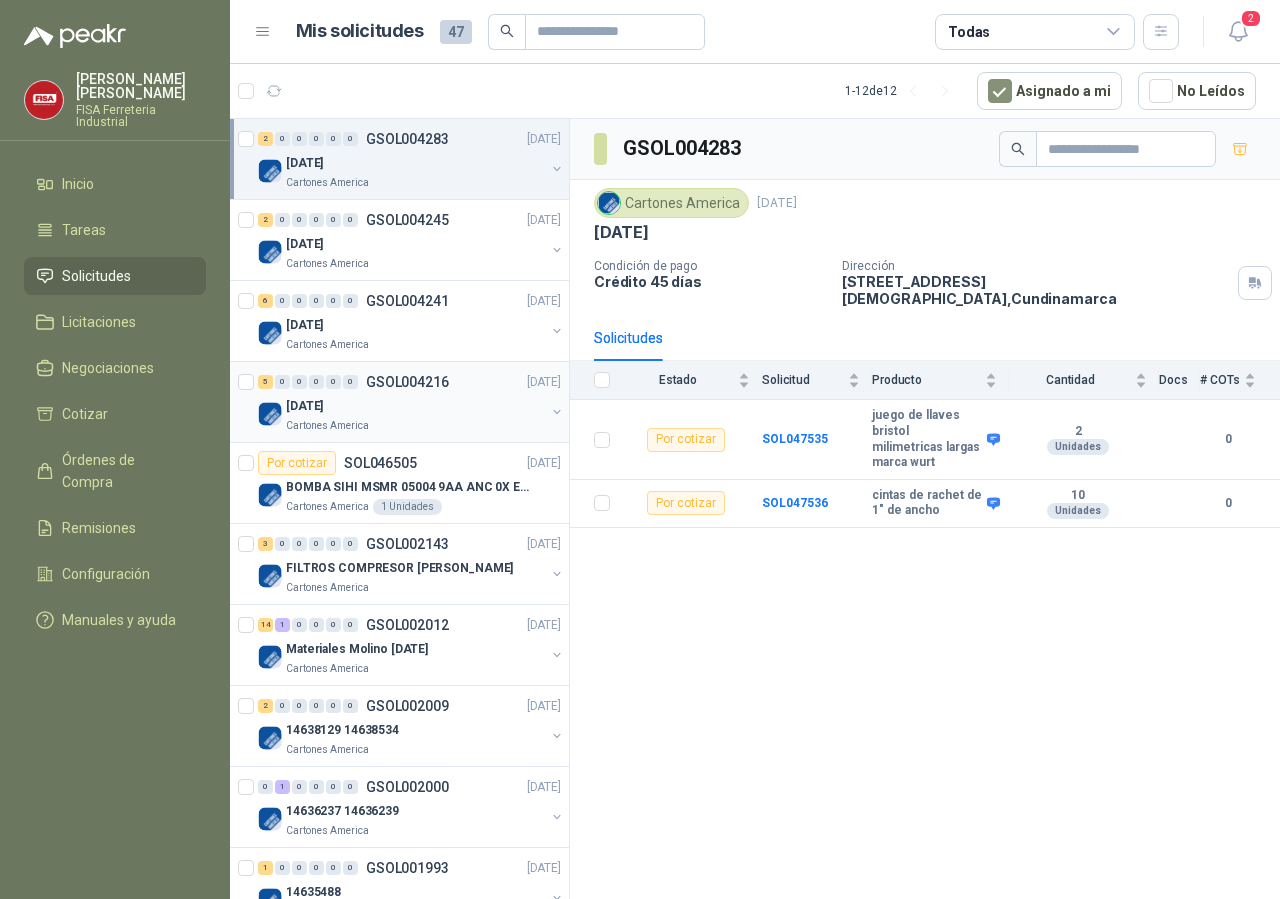 scroll, scrollTop: 213, scrollLeft: 0, axis: vertical 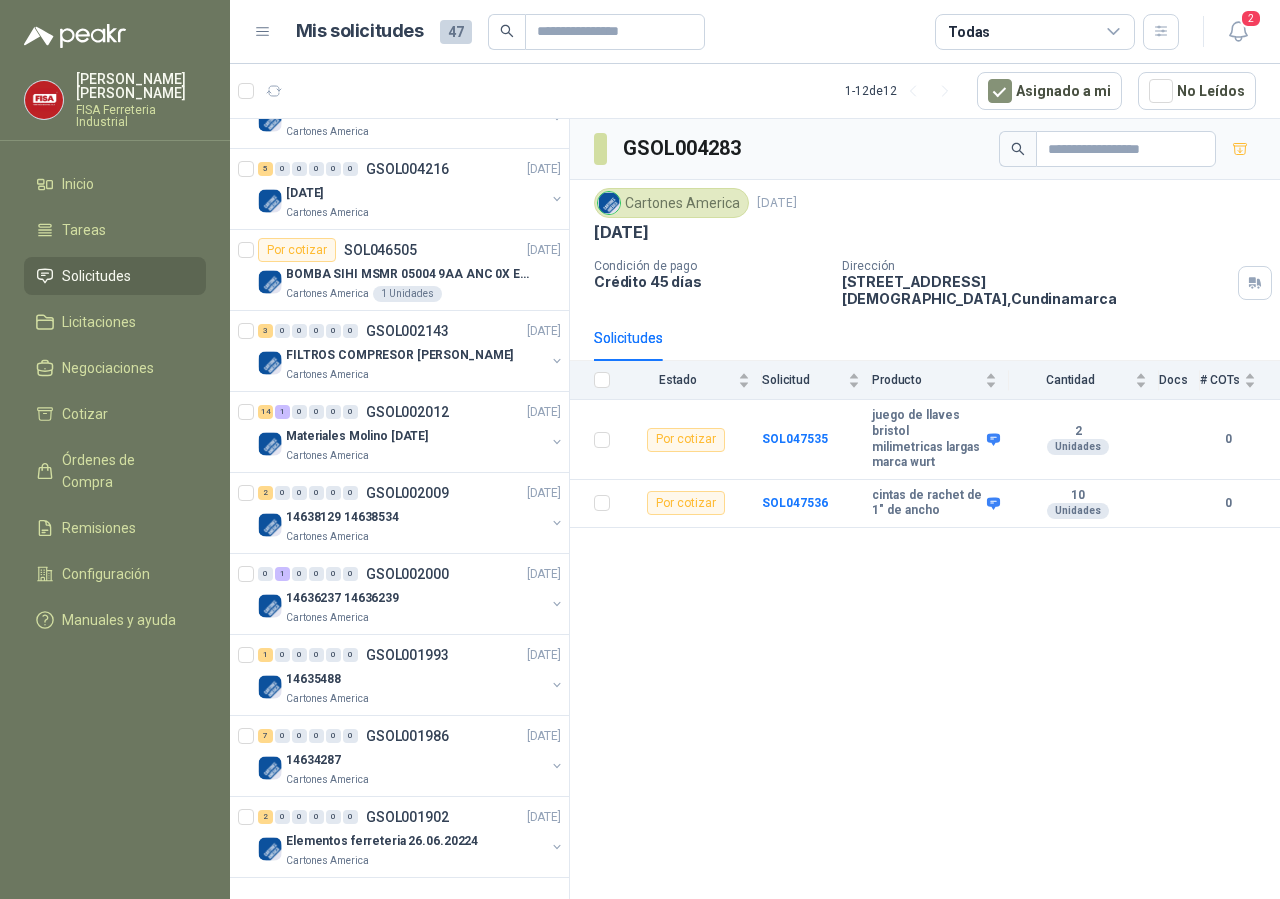 click on "Solicitudes" at bounding box center [96, 276] 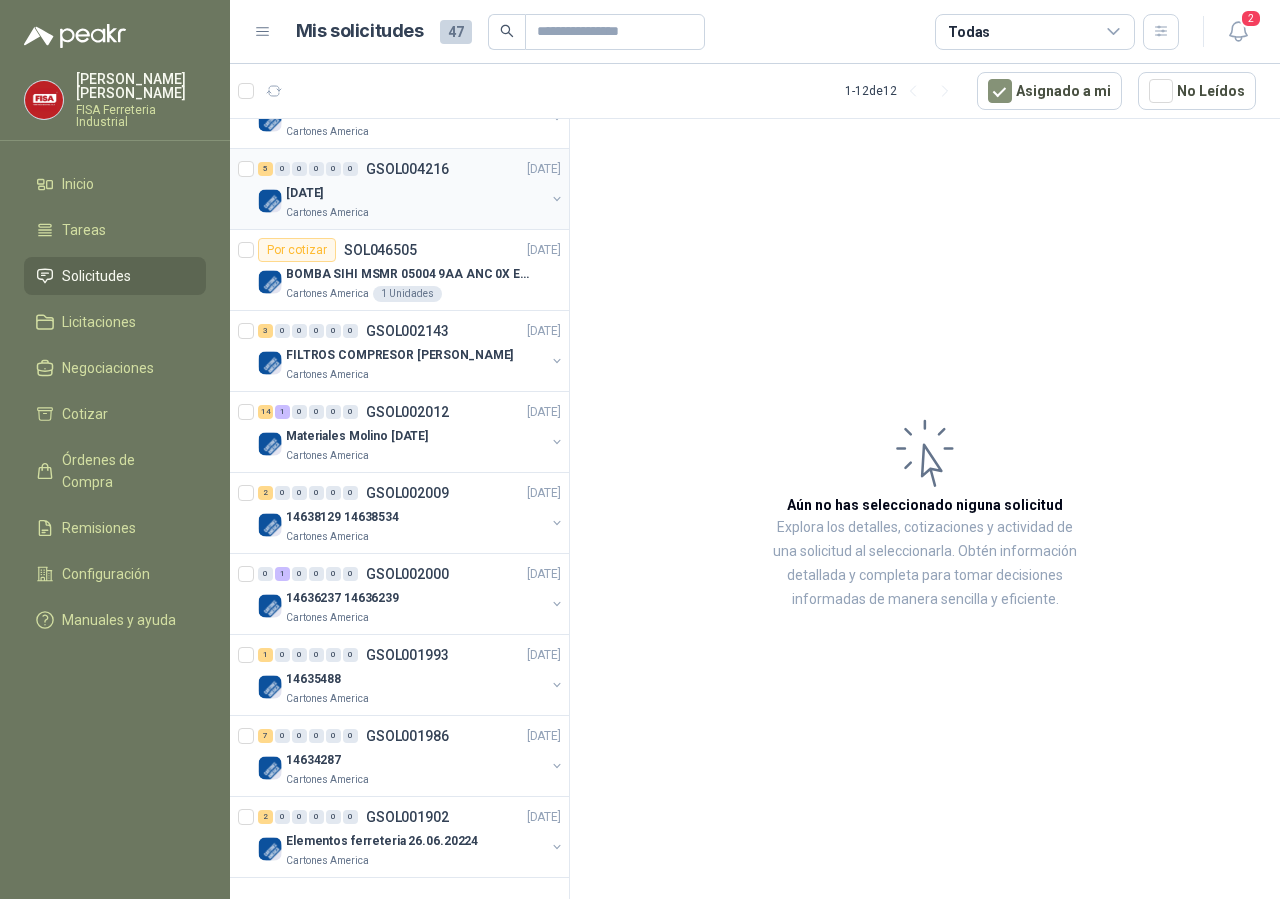 scroll, scrollTop: 0, scrollLeft: 0, axis: both 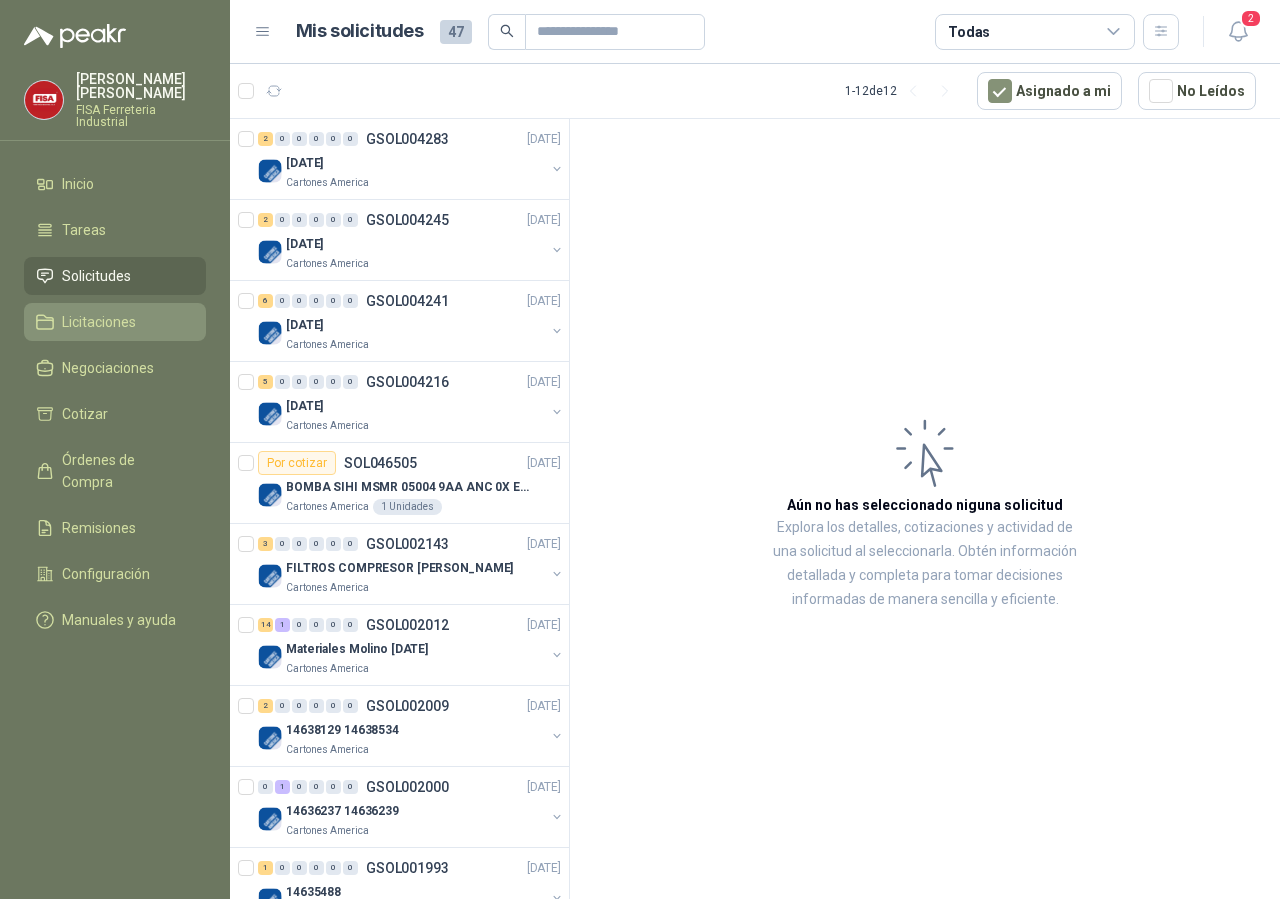 click on "Licitaciones" at bounding box center [99, 322] 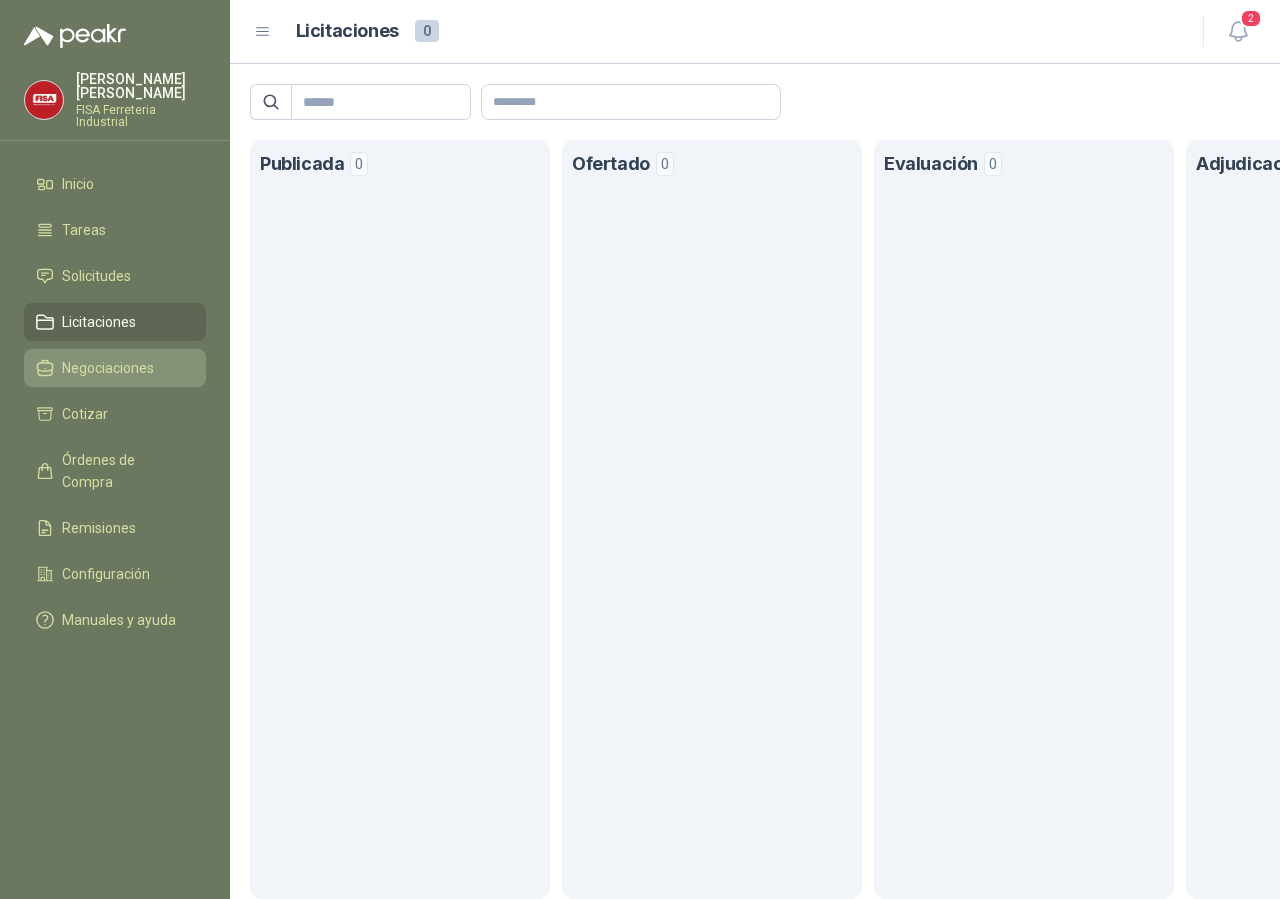 click on "Negociaciones" at bounding box center [115, 368] 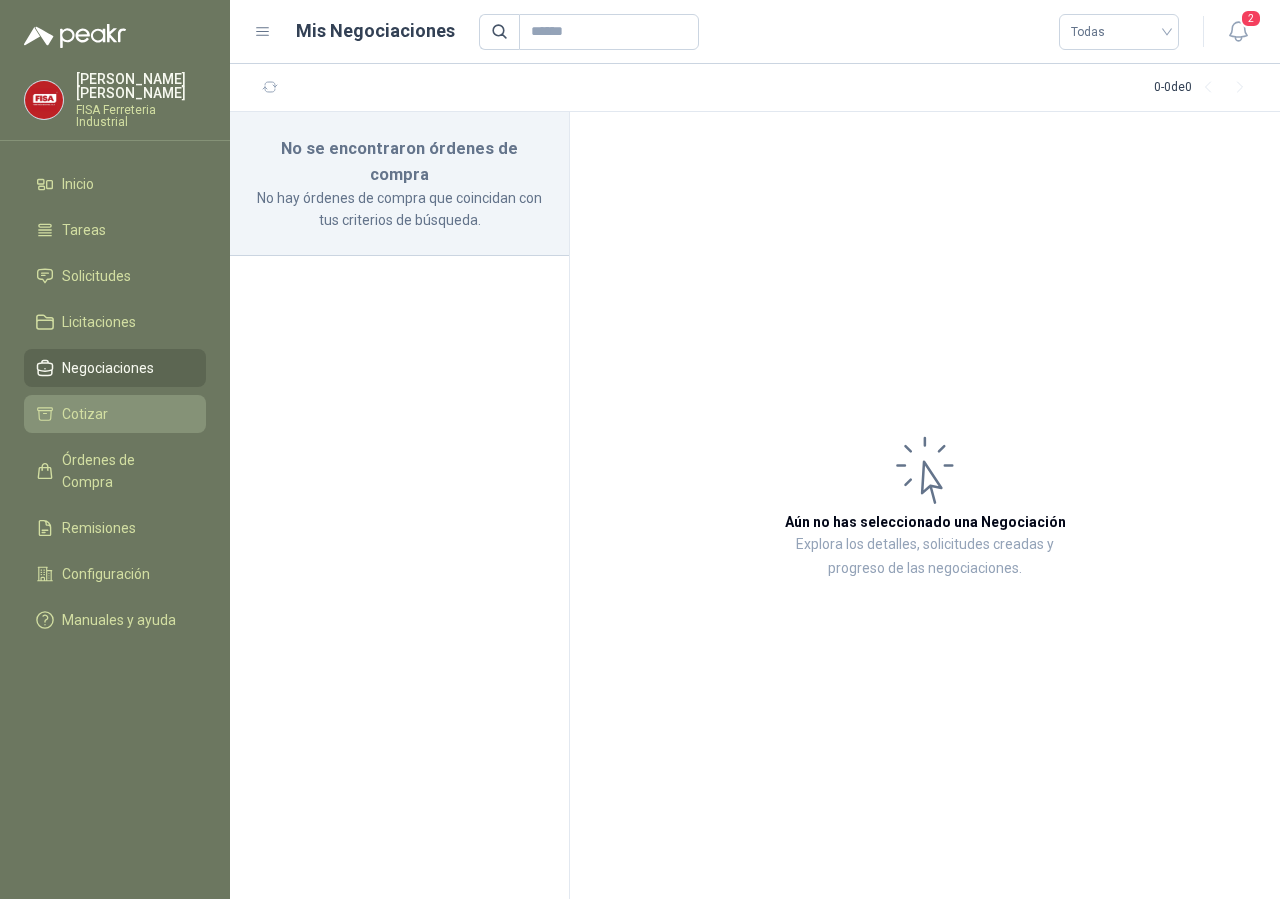 click on "Cotizar" at bounding box center (115, 414) 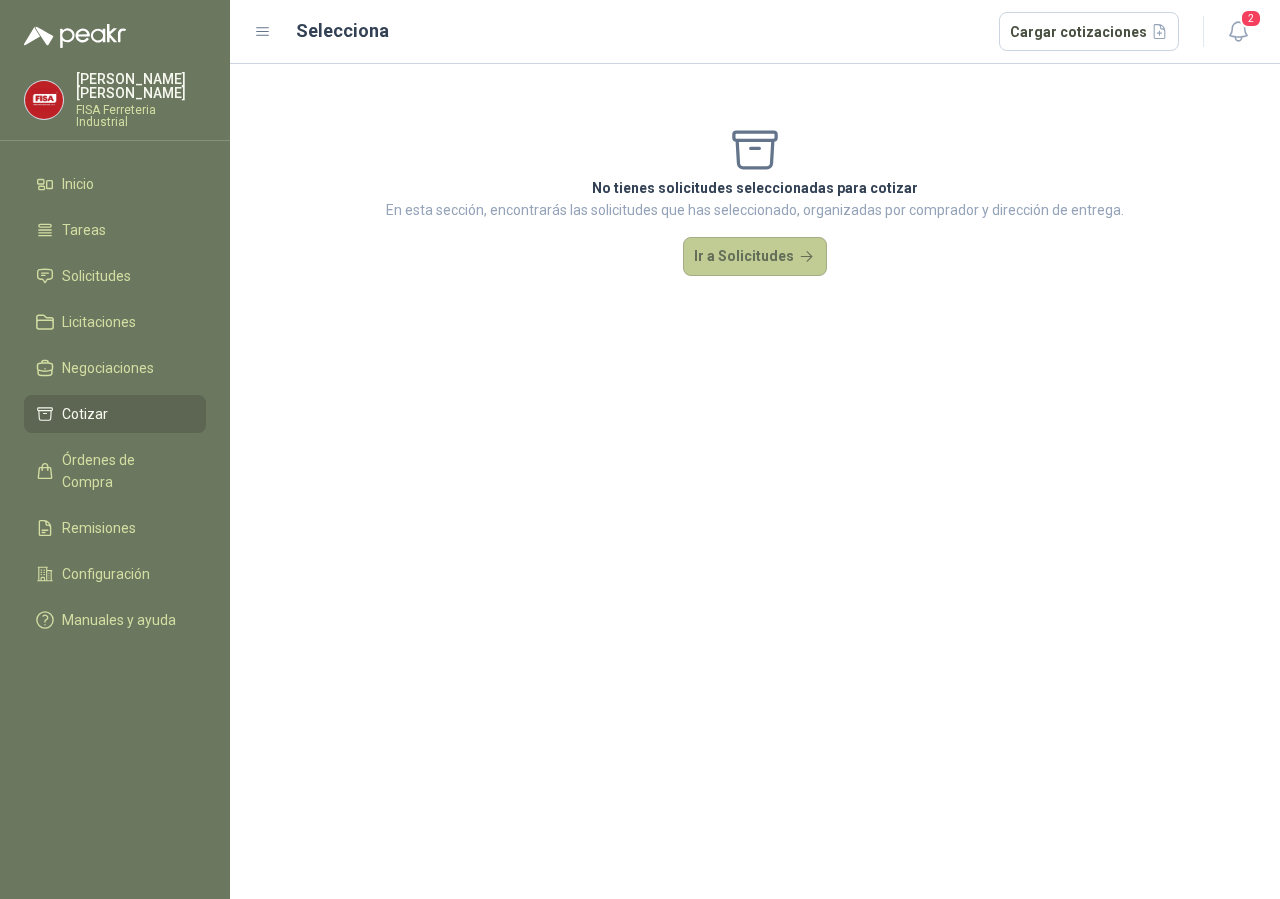click on "Ir a Solicitudes" at bounding box center (755, 257) 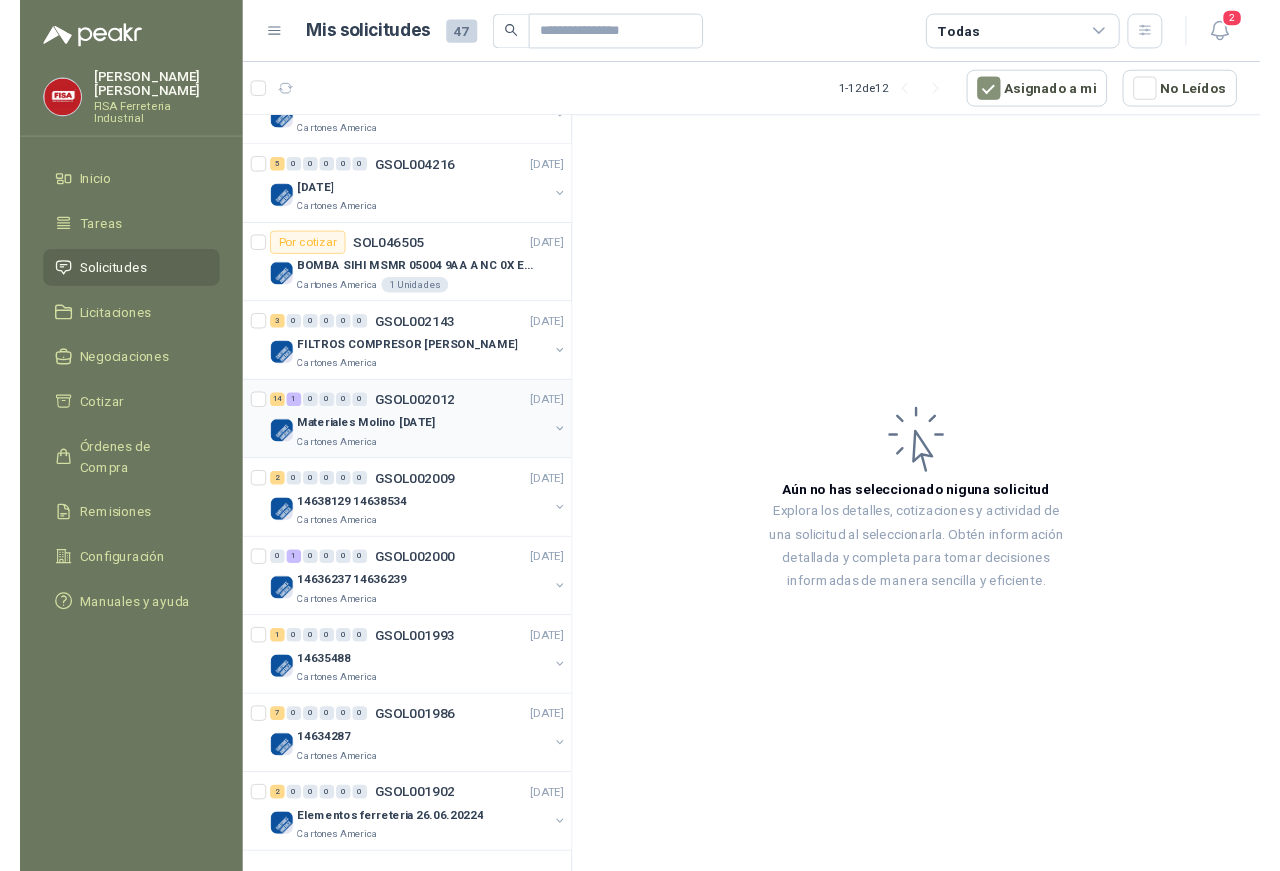 scroll, scrollTop: 0, scrollLeft: 0, axis: both 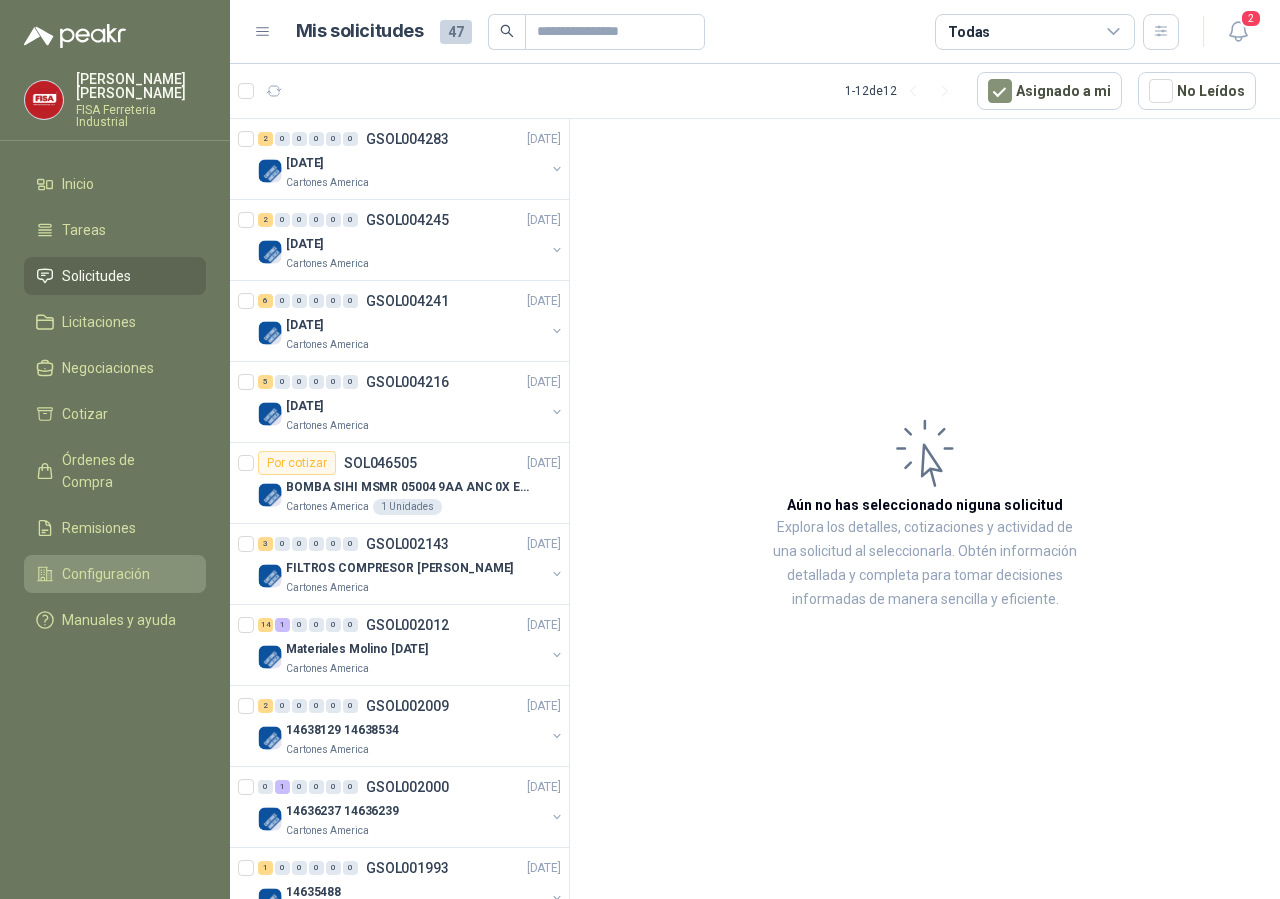 click on "Configuración" at bounding box center (106, 574) 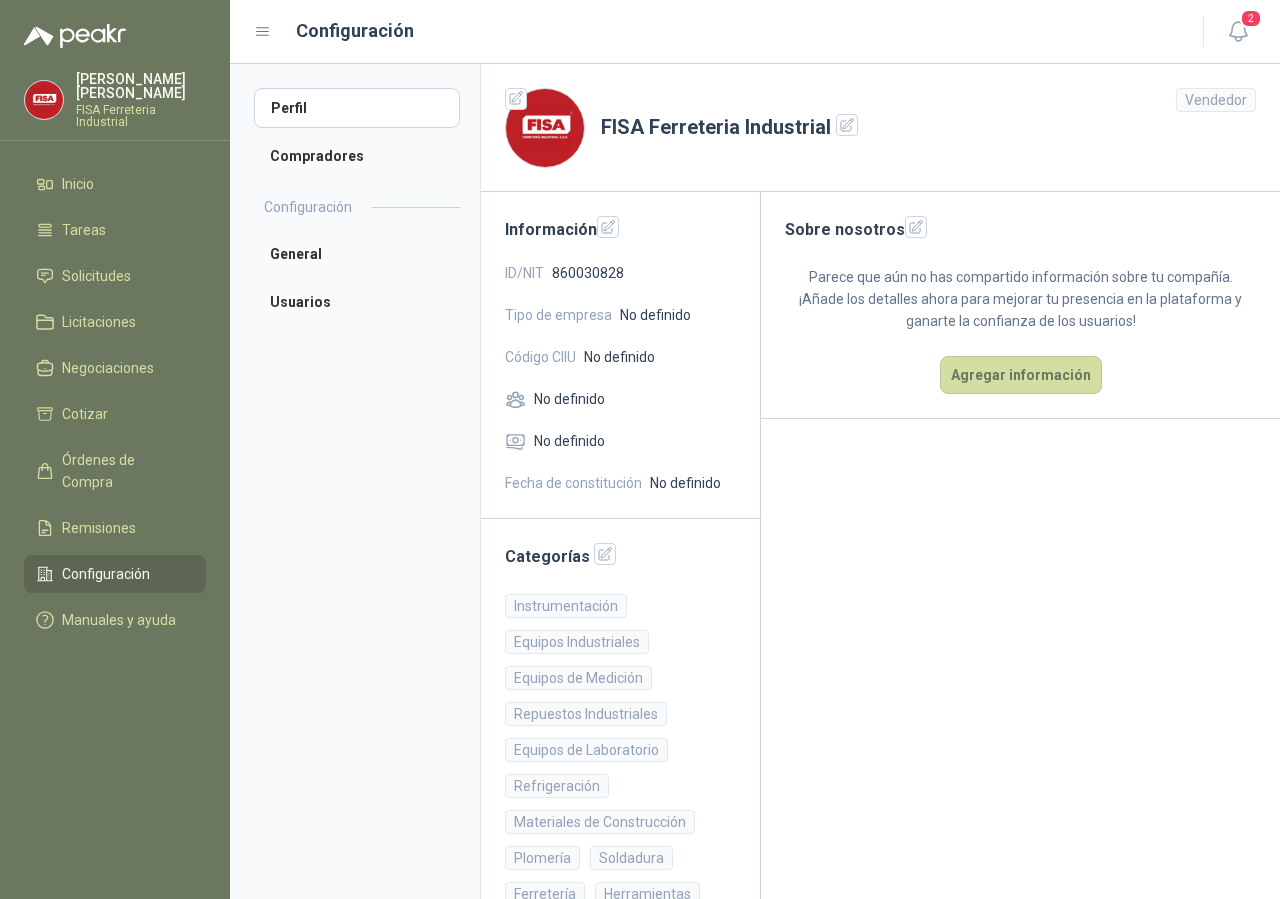 click on "FISA Ferreteria Industrial" at bounding box center (141, 116) 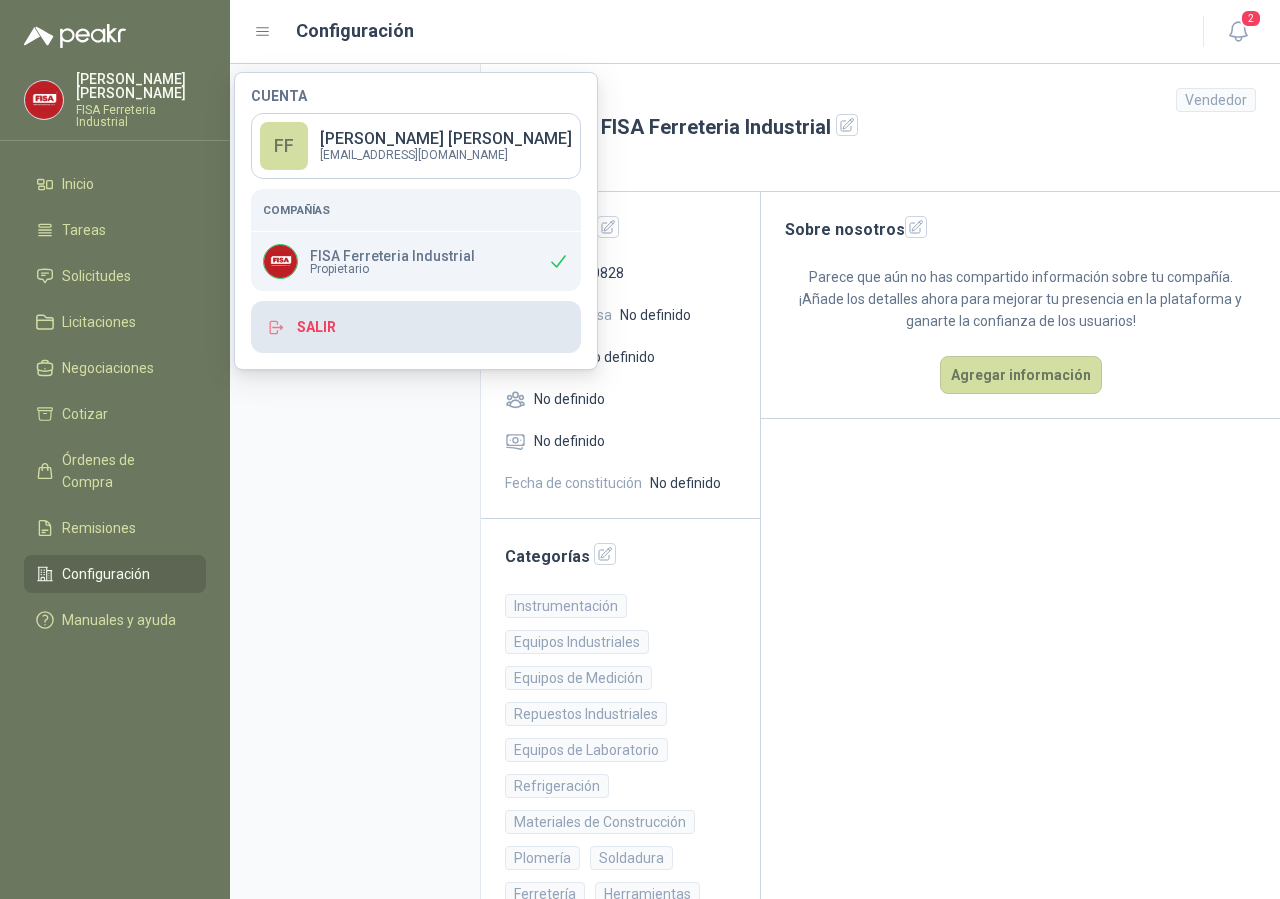 click on "Salir" at bounding box center [416, 327] 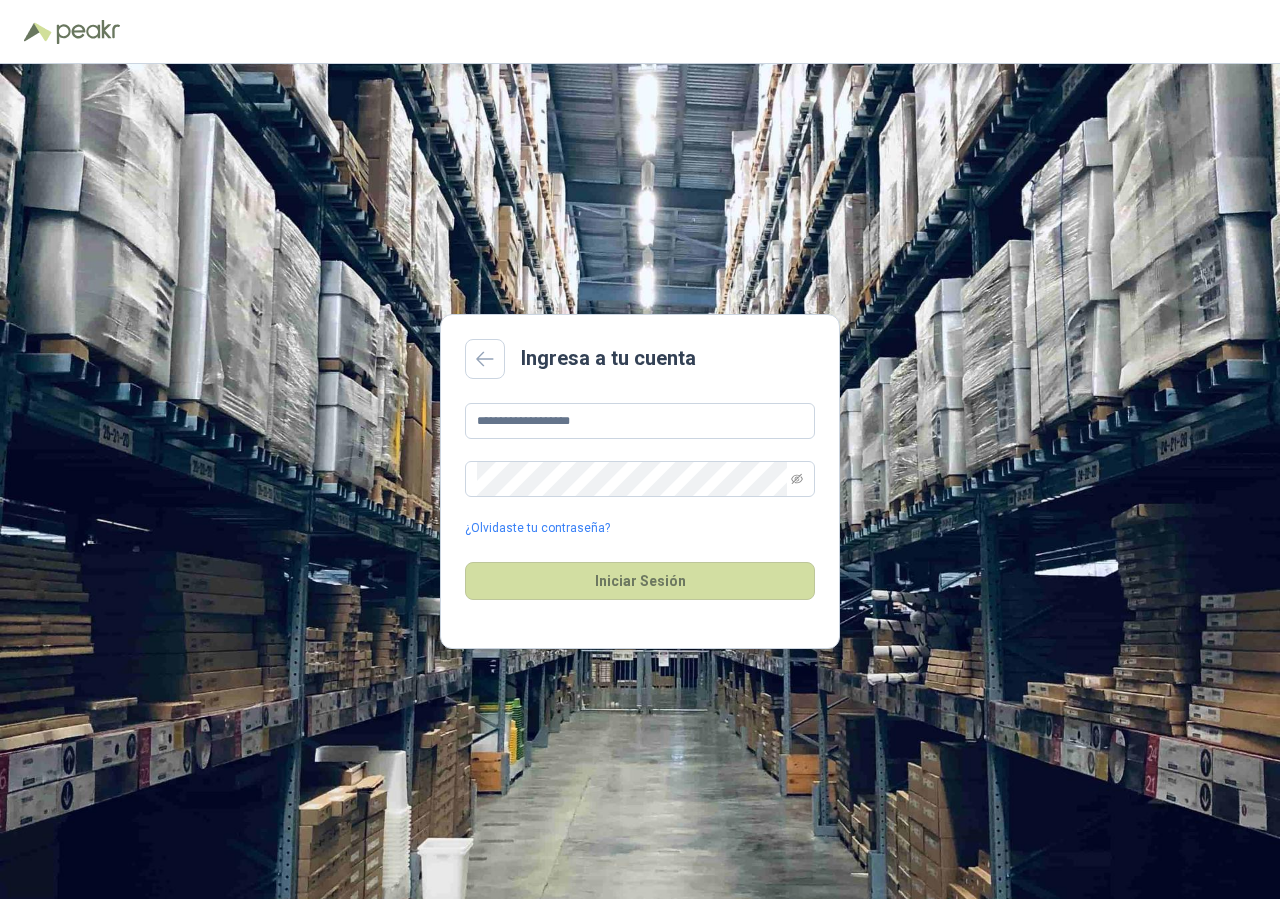 scroll, scrollTop: 0, scrollLeft: 0, axis: both 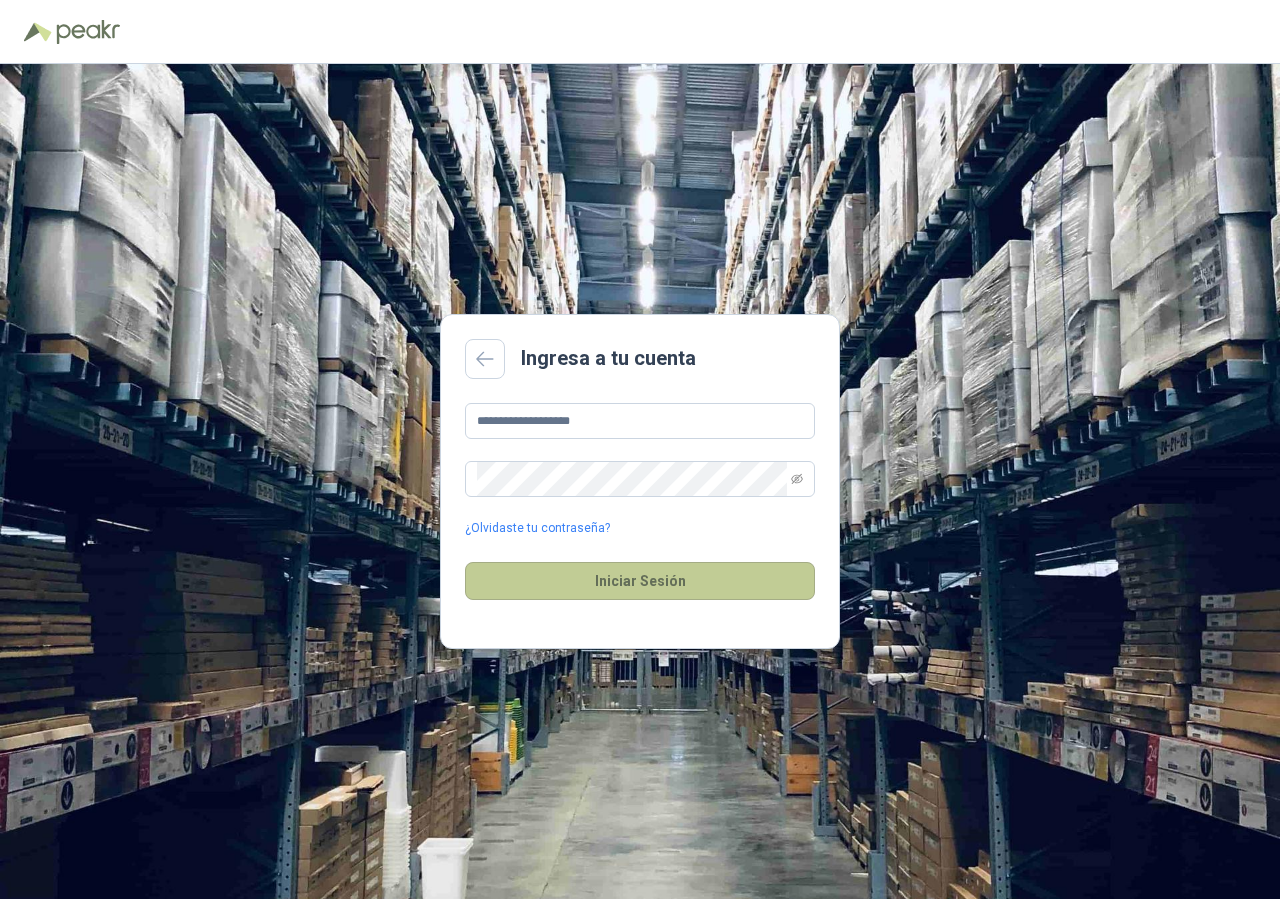 click on "Iniciar Sesión" at bounding box center (640, 581) 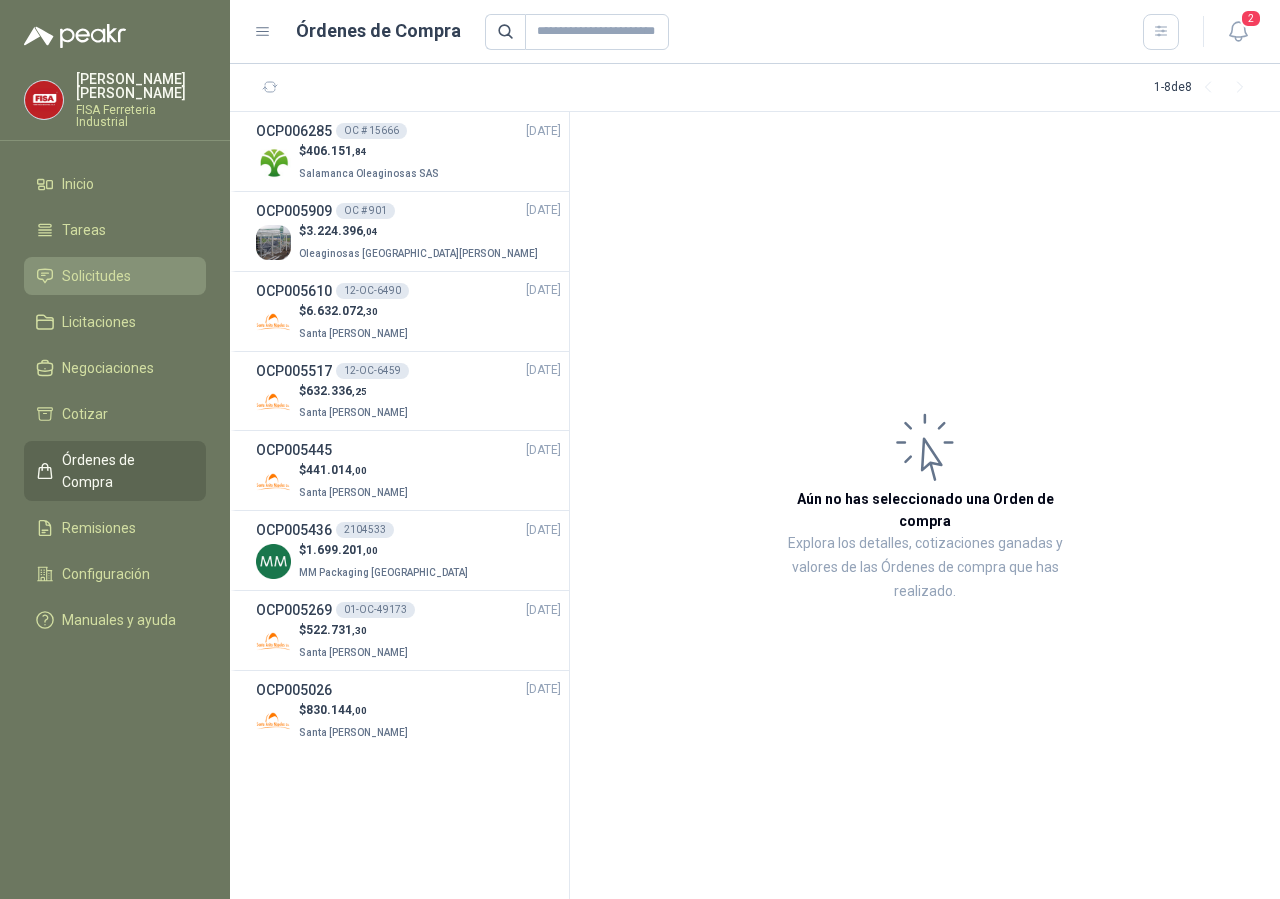 click on "Solicitudes" at bounding box center (96, 276) 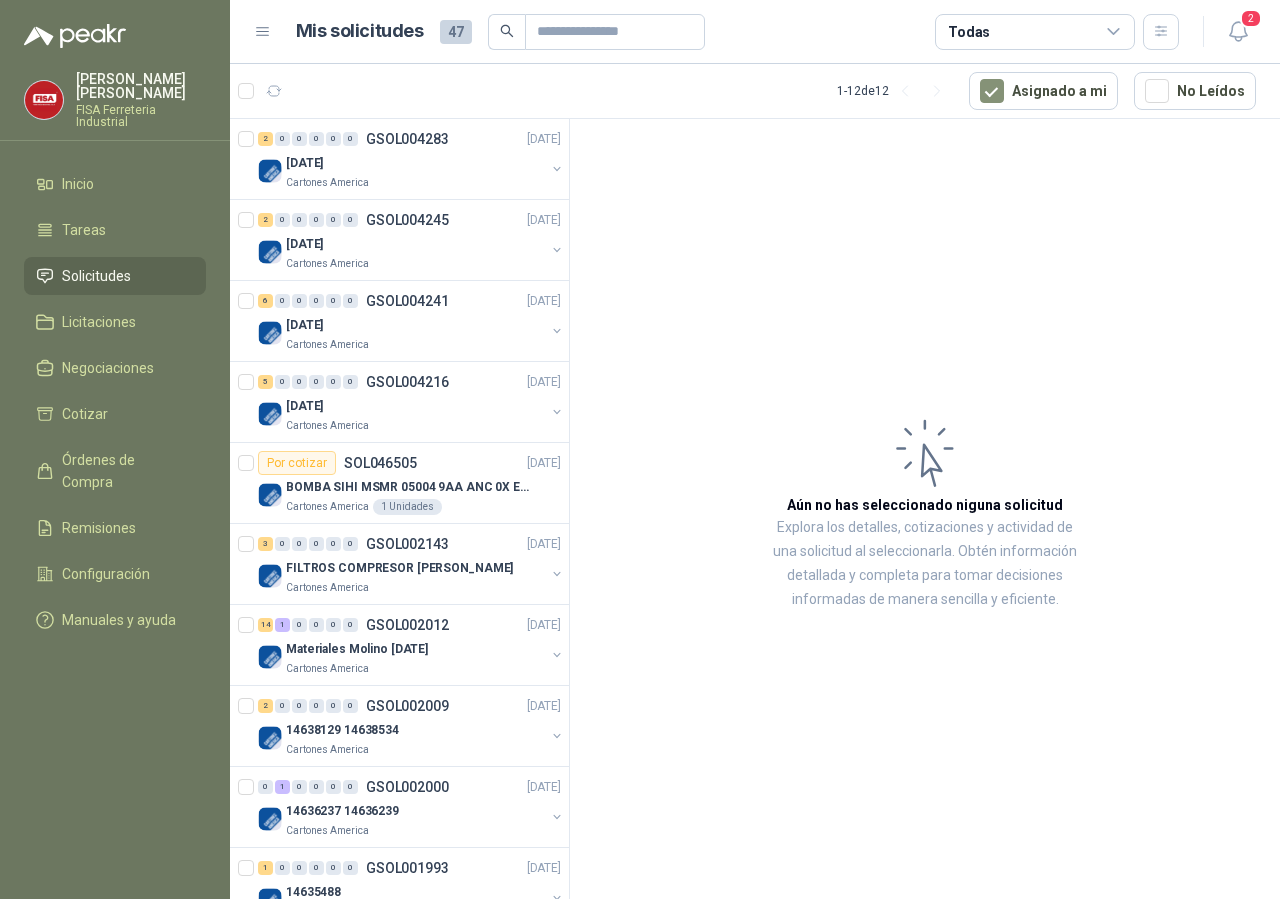 click 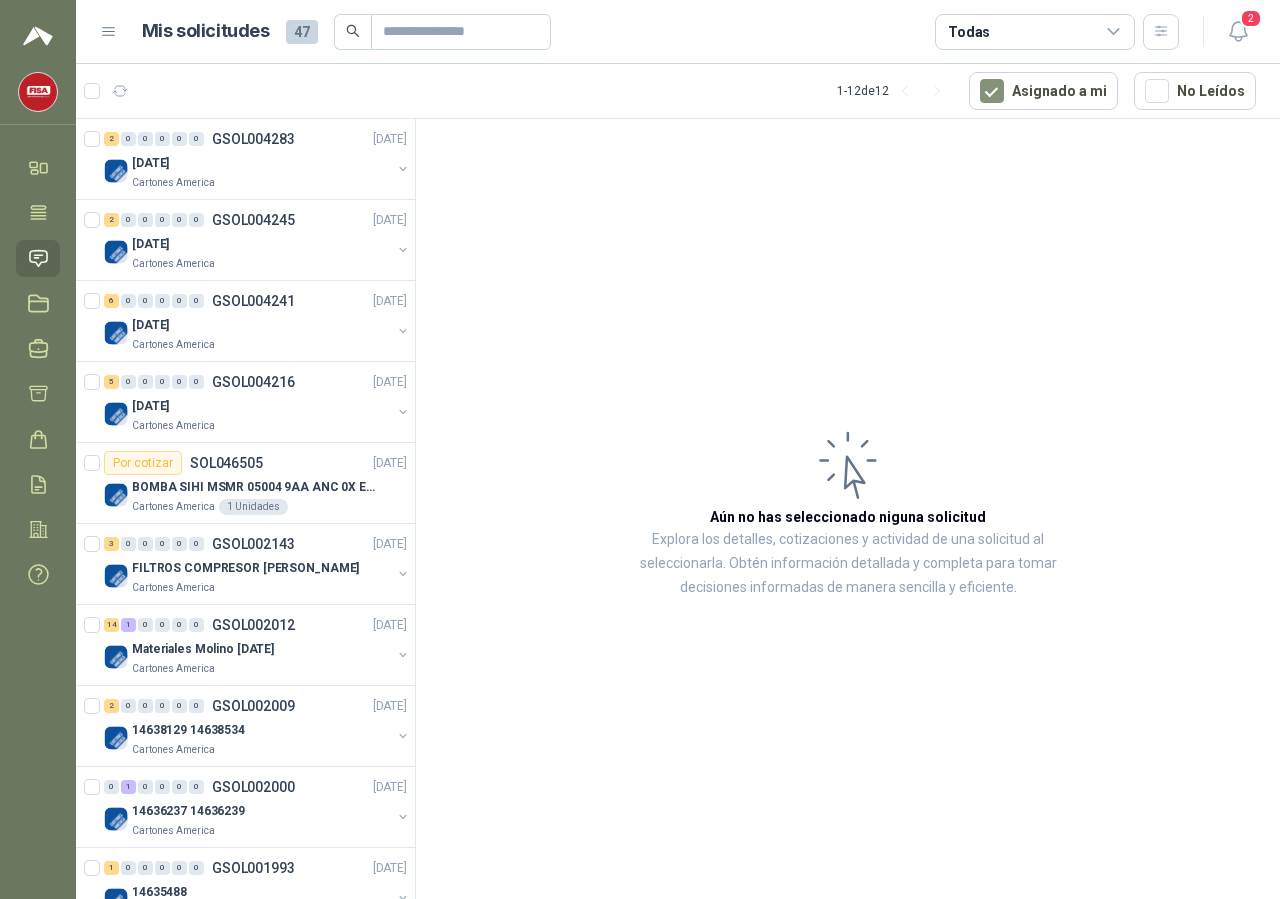 click 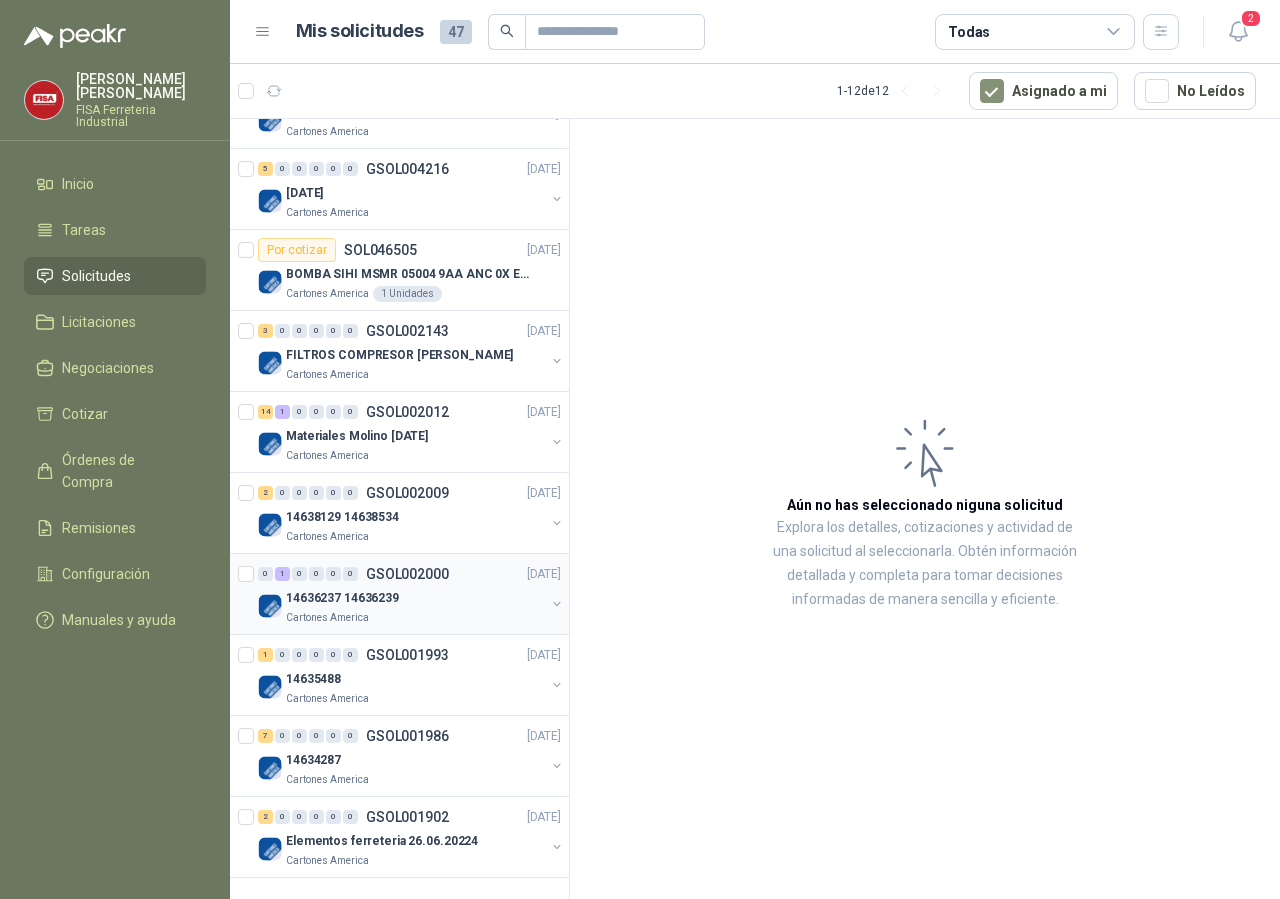 scroll, scrollTop: 0, scrollLeft: 0, axis: both 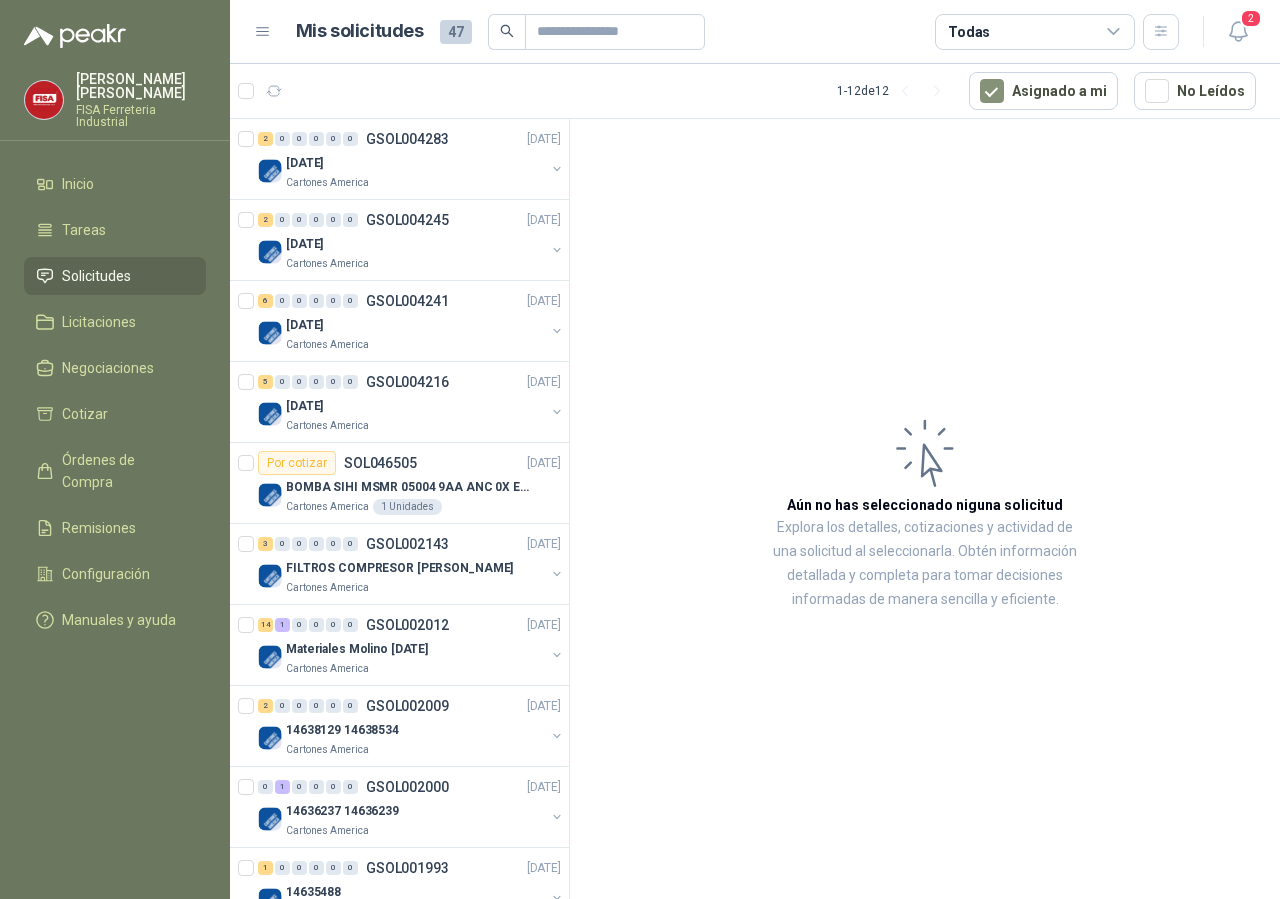 click 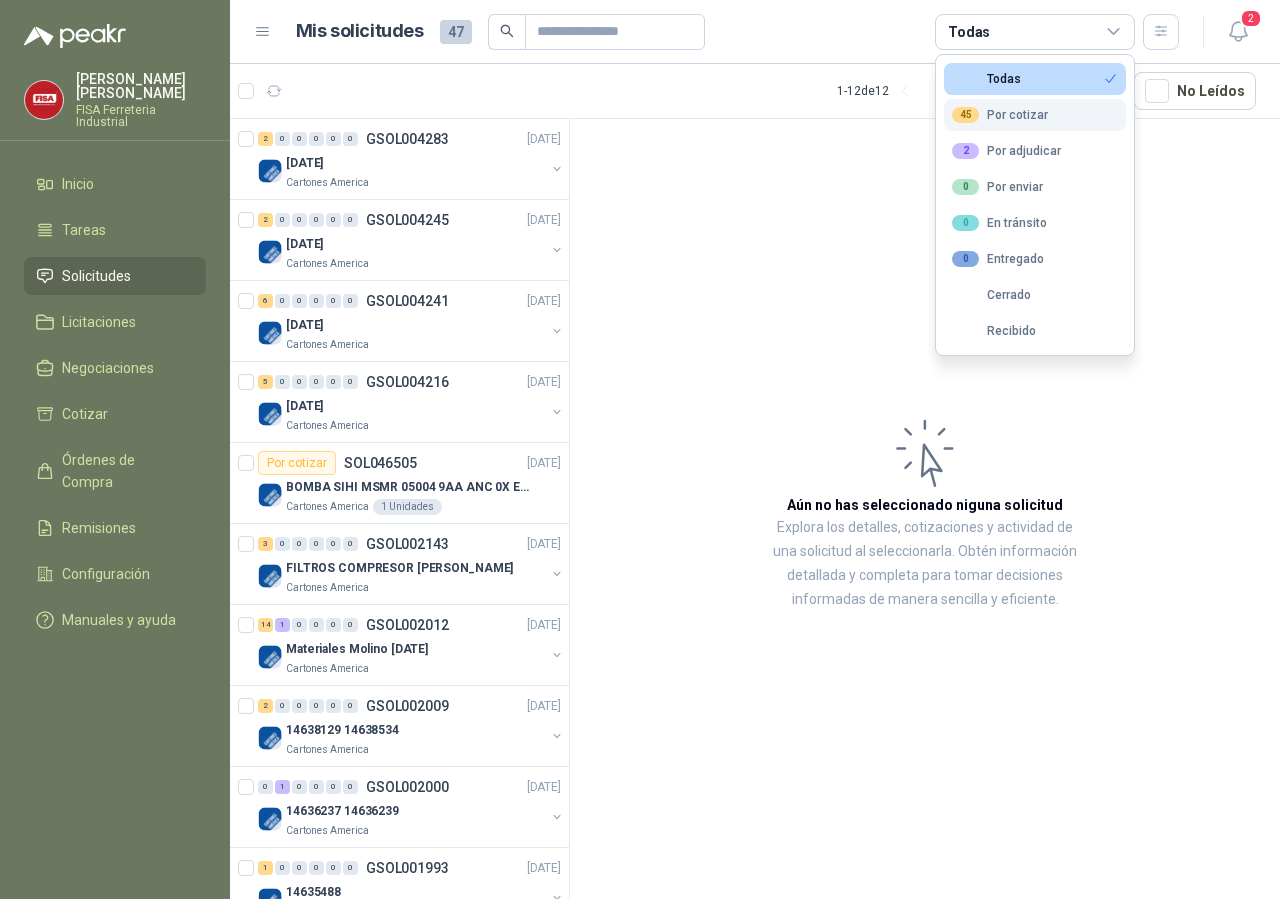 click on "45 Por cotizar" at bounding box center (1000, 115) 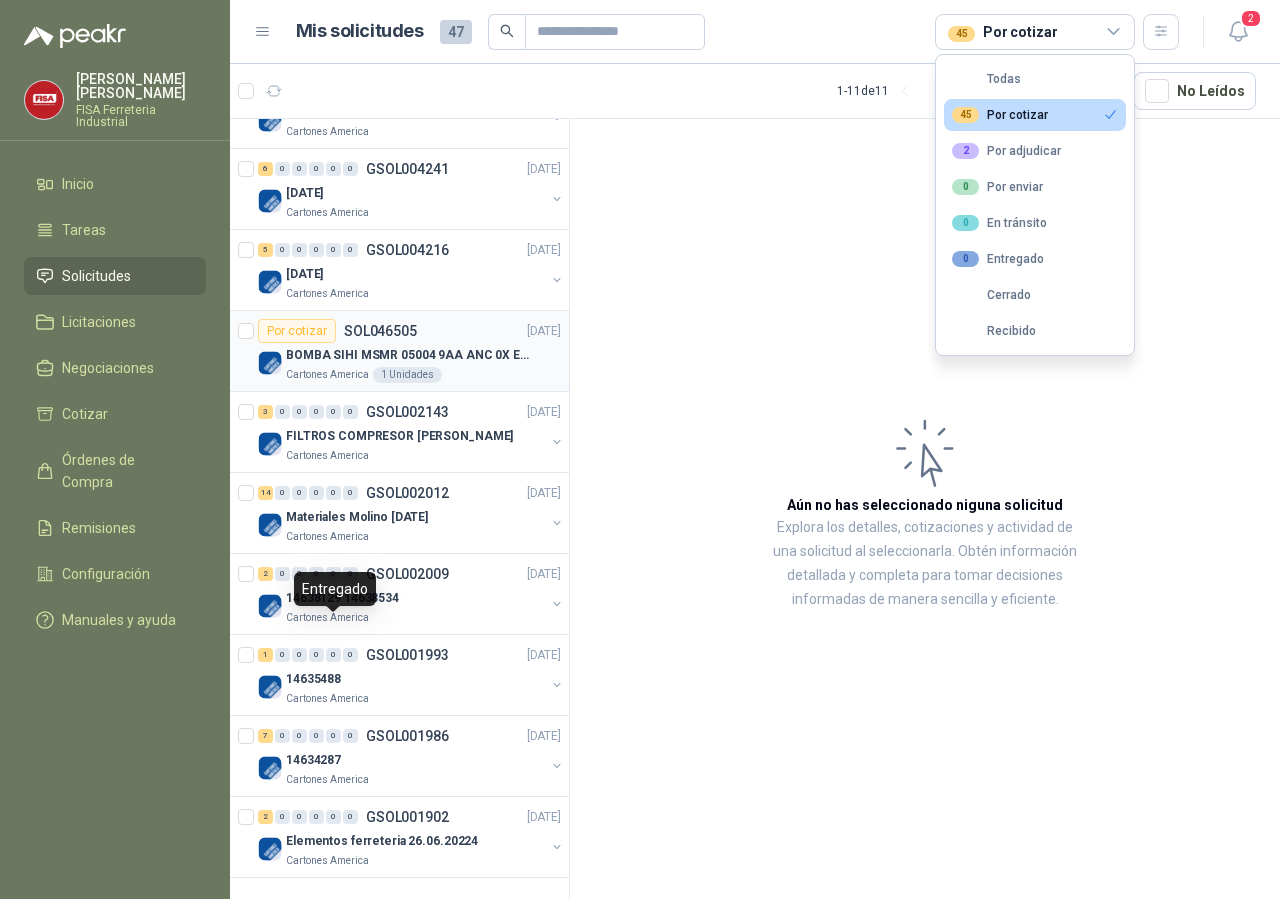 scroll, scrollTop: 0, scrollLeft: 0, axis: both 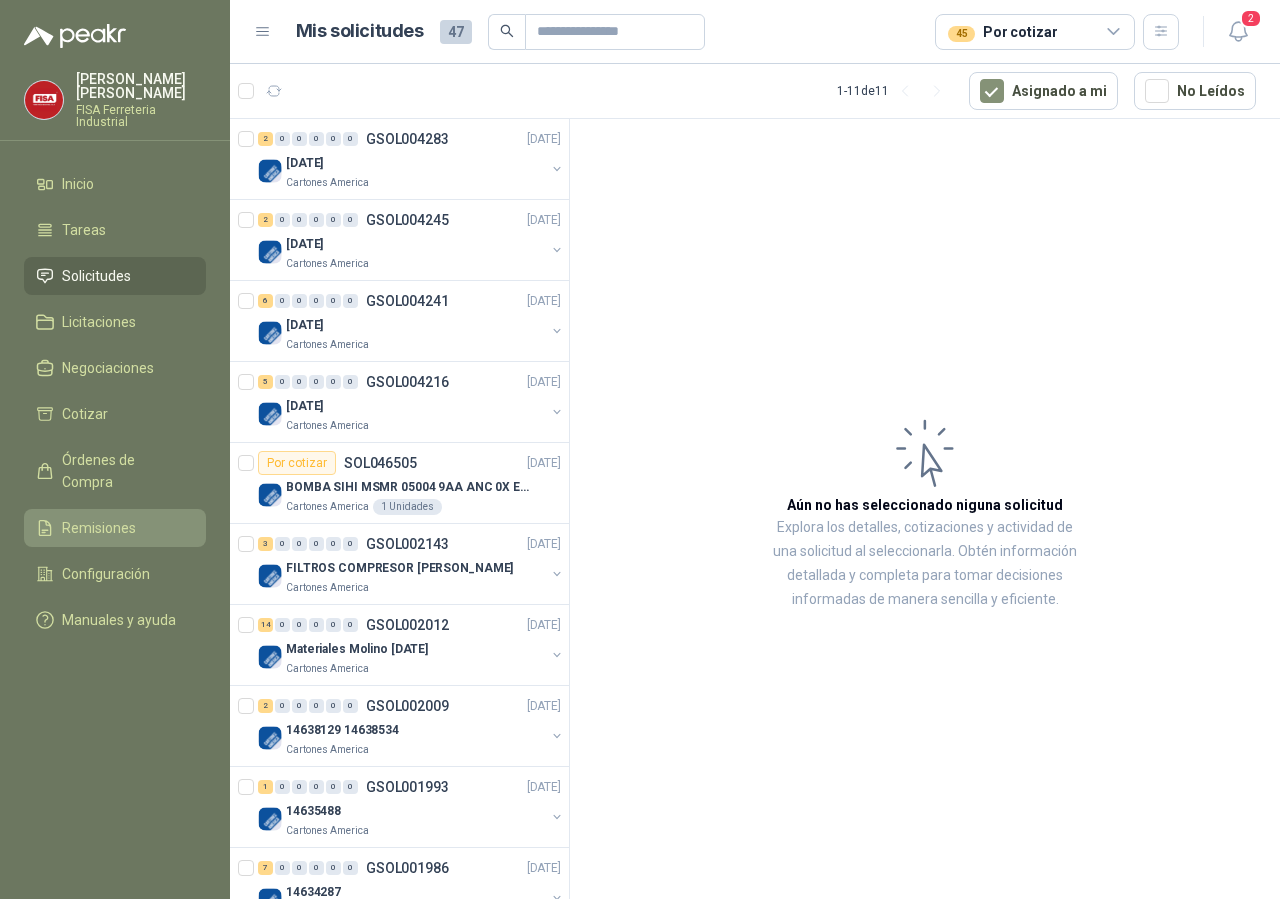 click on "Remisiones" at bounding box center [115, 528] 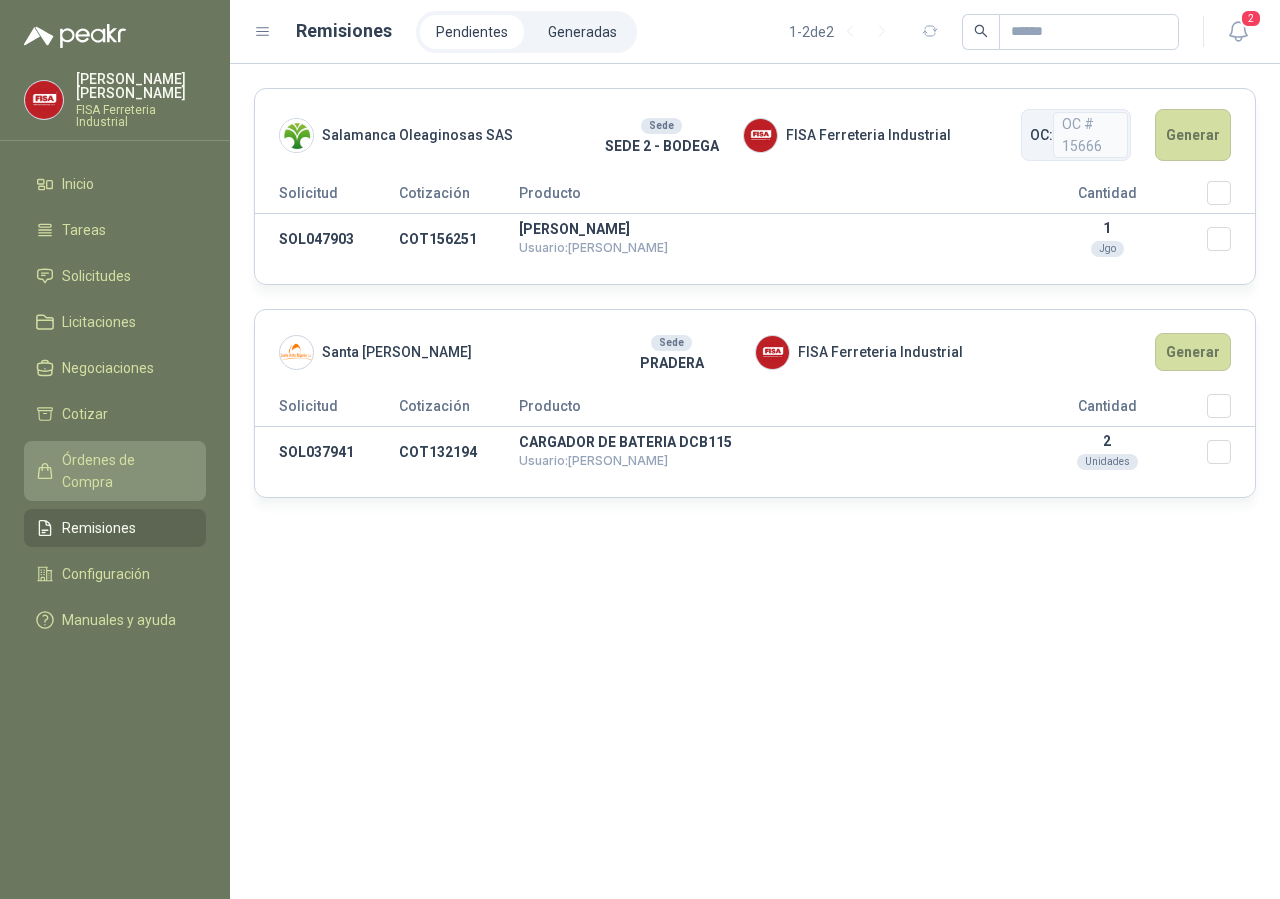 click on "Órdenes de Compra" at bounding box center [124, 471] 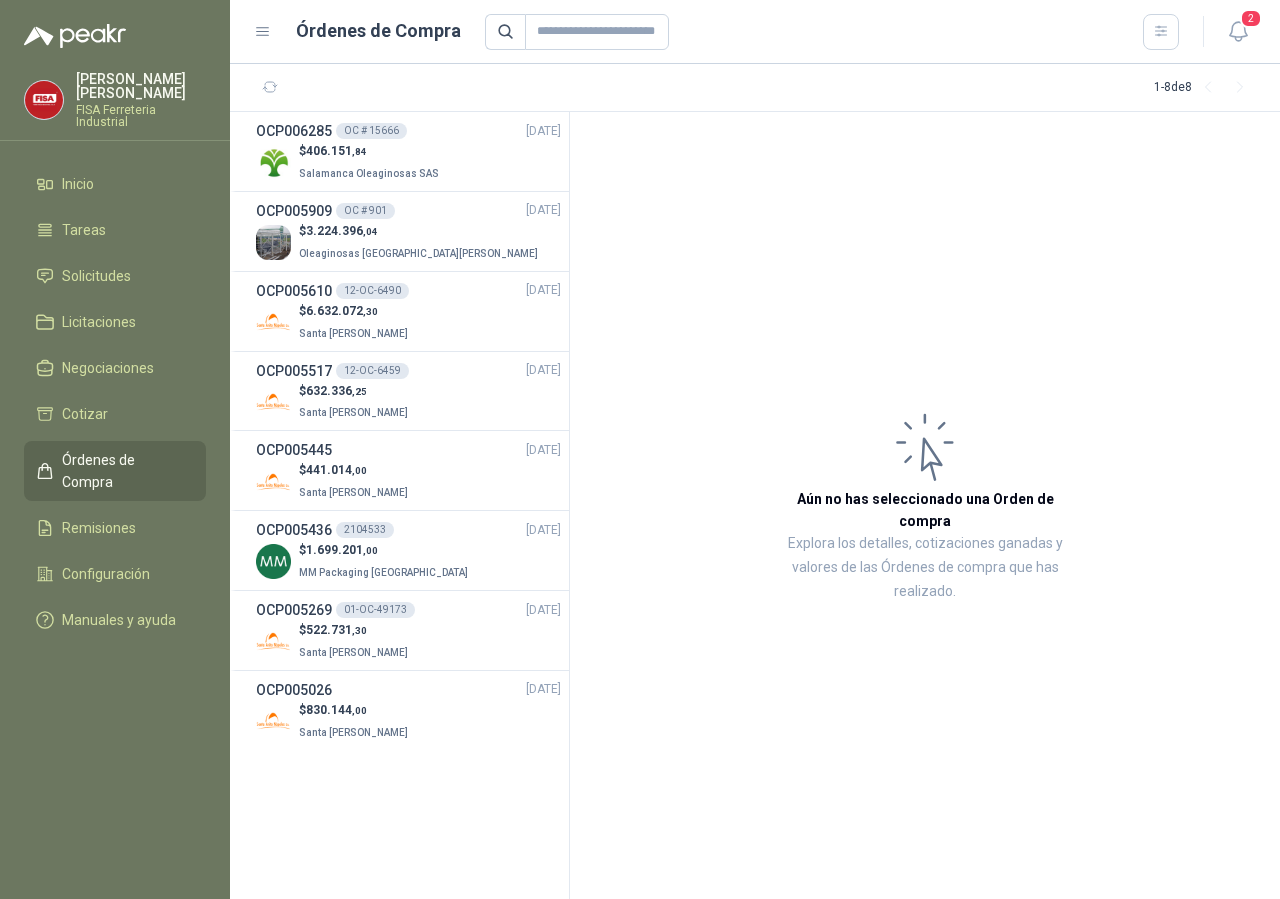 click at bounding box center [44, 100] 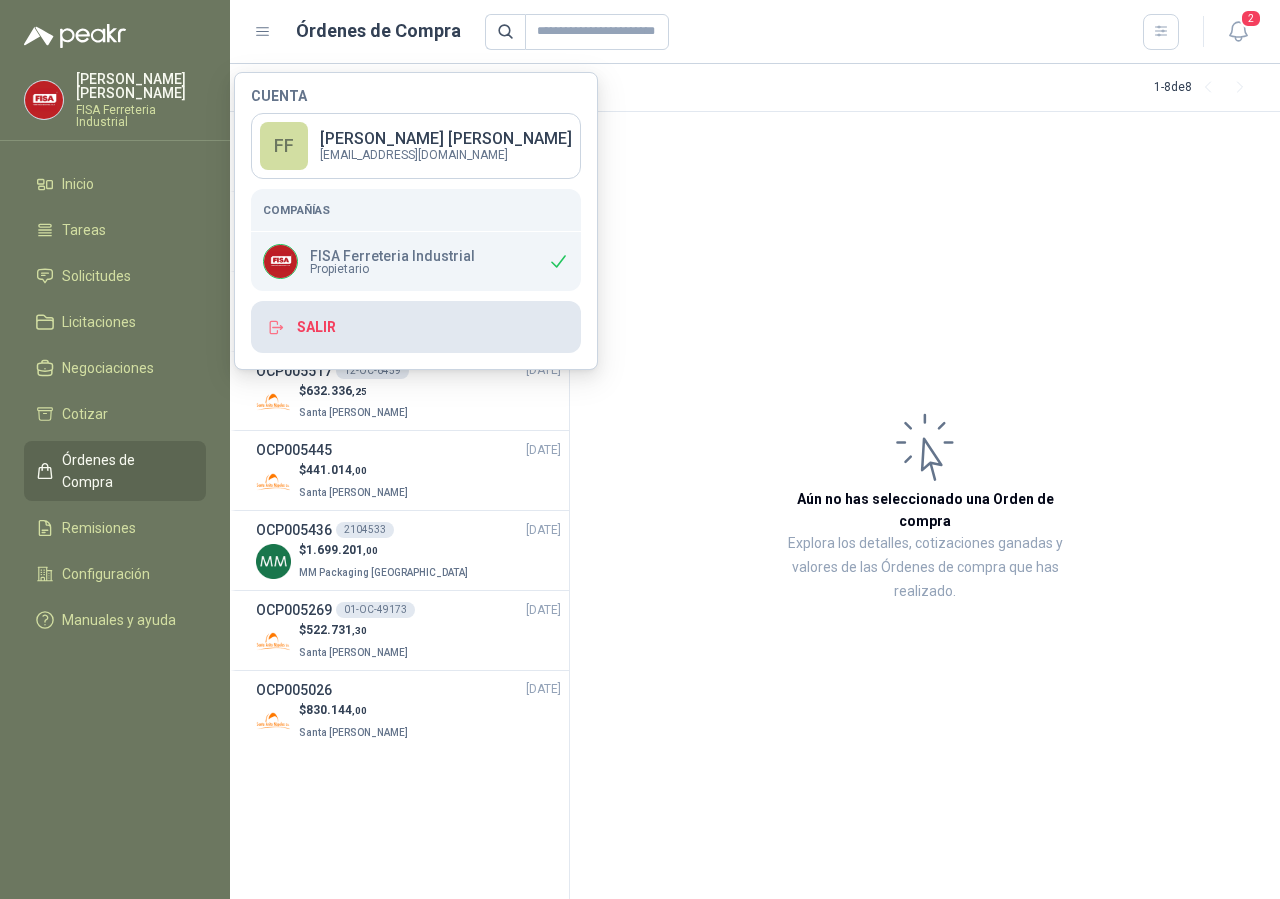 click on "Salir" at bounding box center (416, 327) 